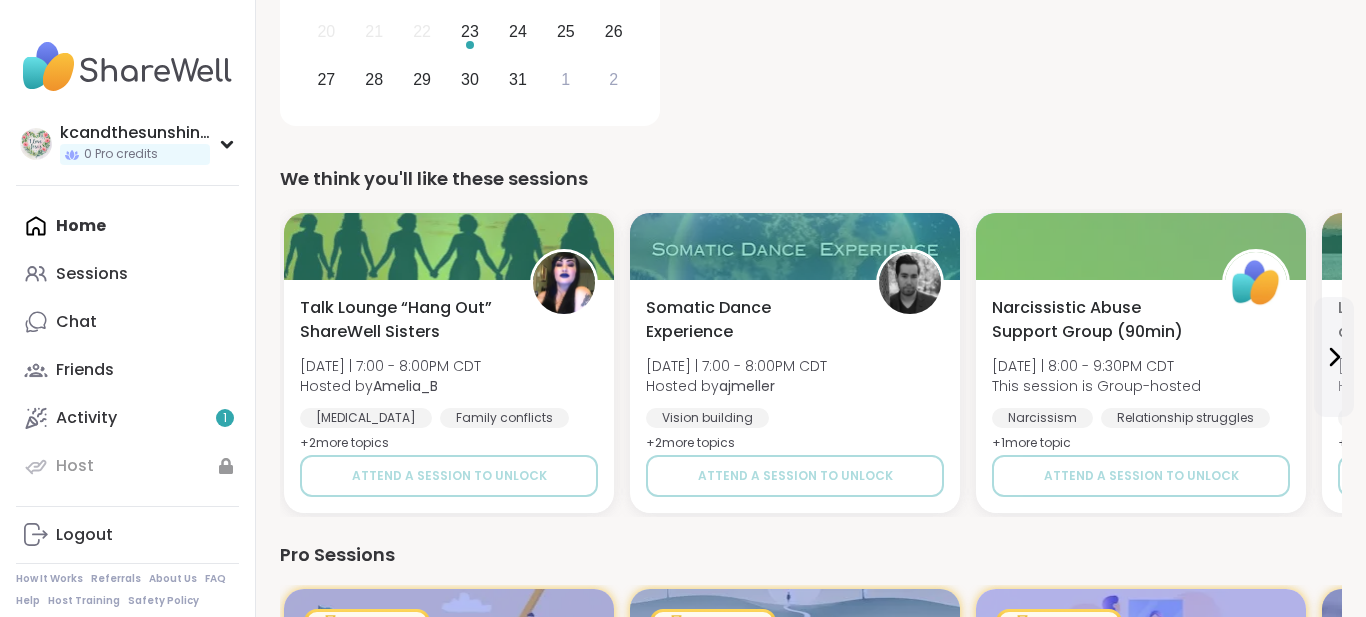 scroll, scrollTop: 0, scrollLeft: 0, axis: both 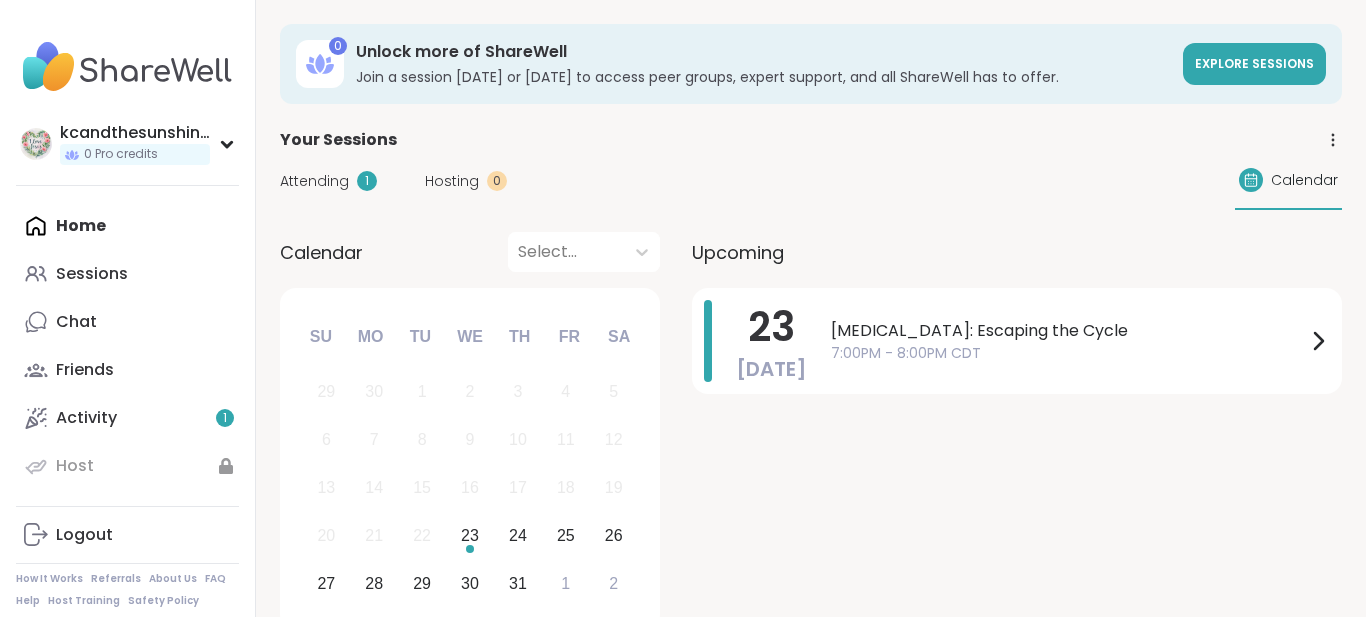 click on "Attending" at bounding box center (314, 181) 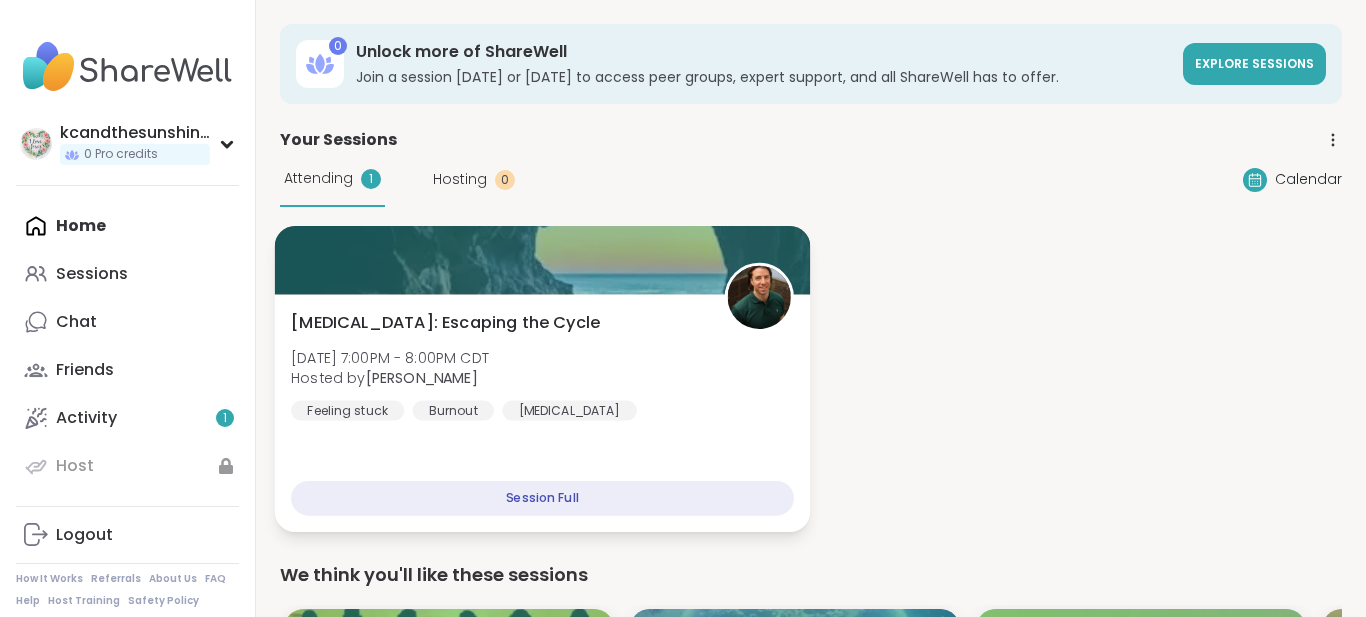 click at bounding box center (543, 260) 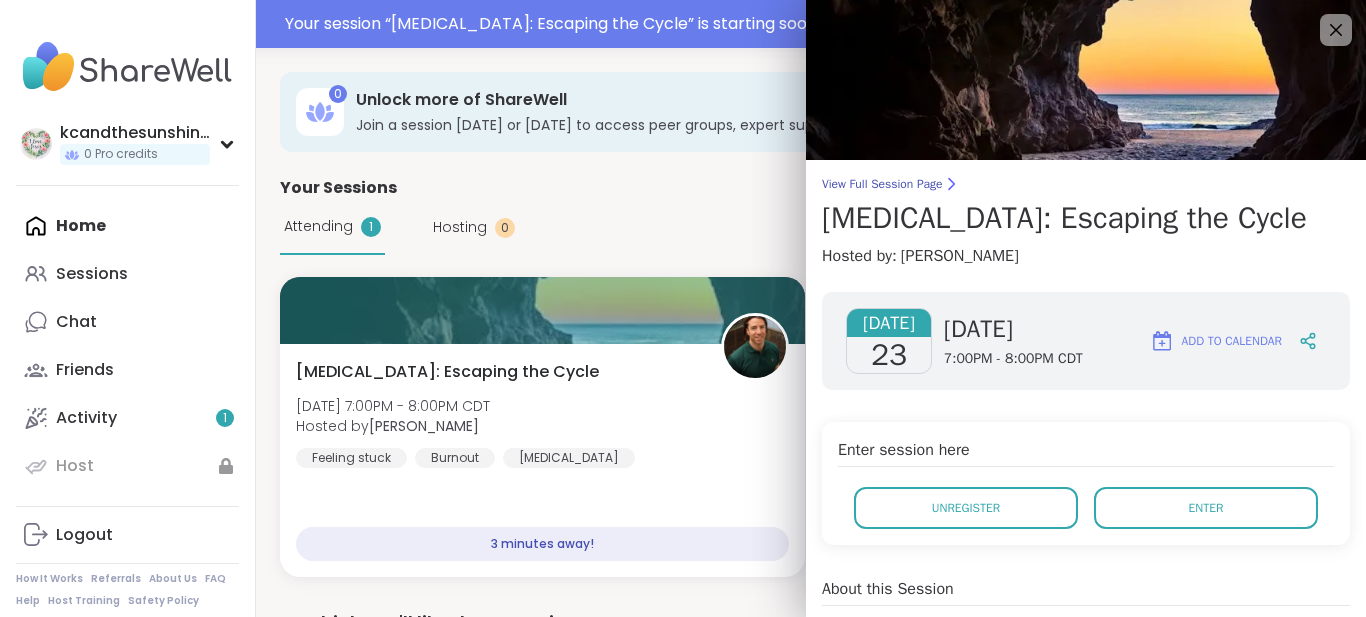 click on "Enter session here Unregister Enter" at bounding box center (1086, 483) 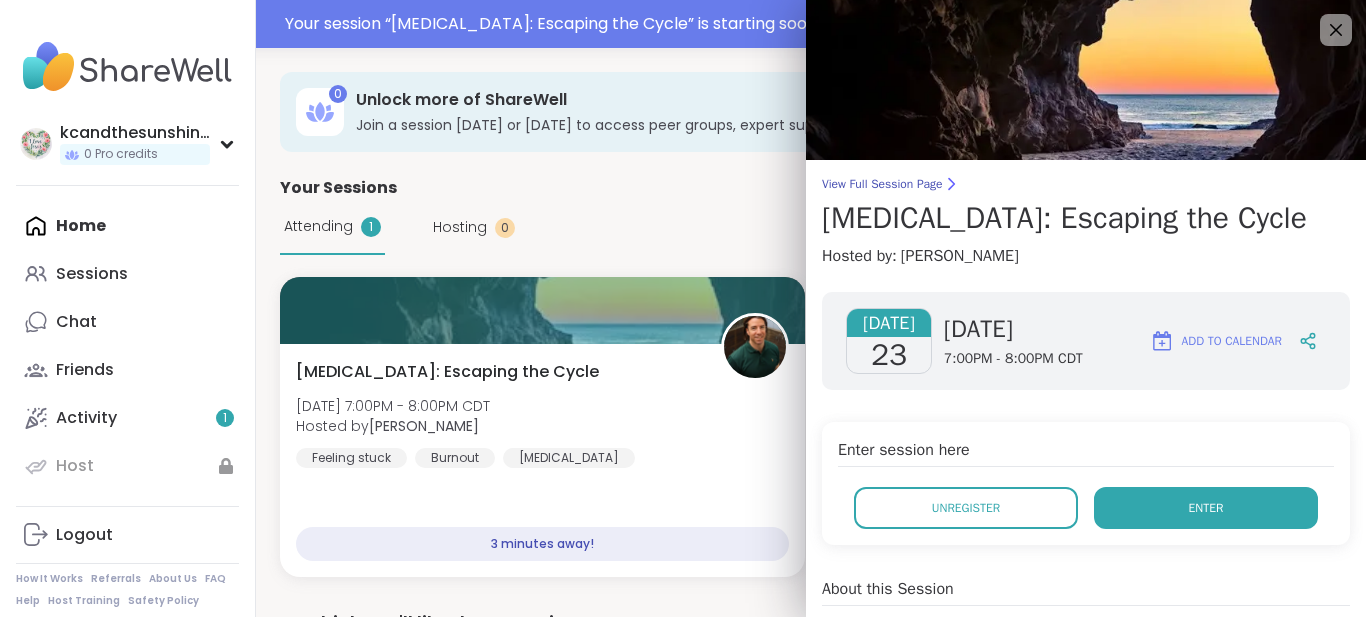 click on "Enter" at bounding box center (1206, 508) 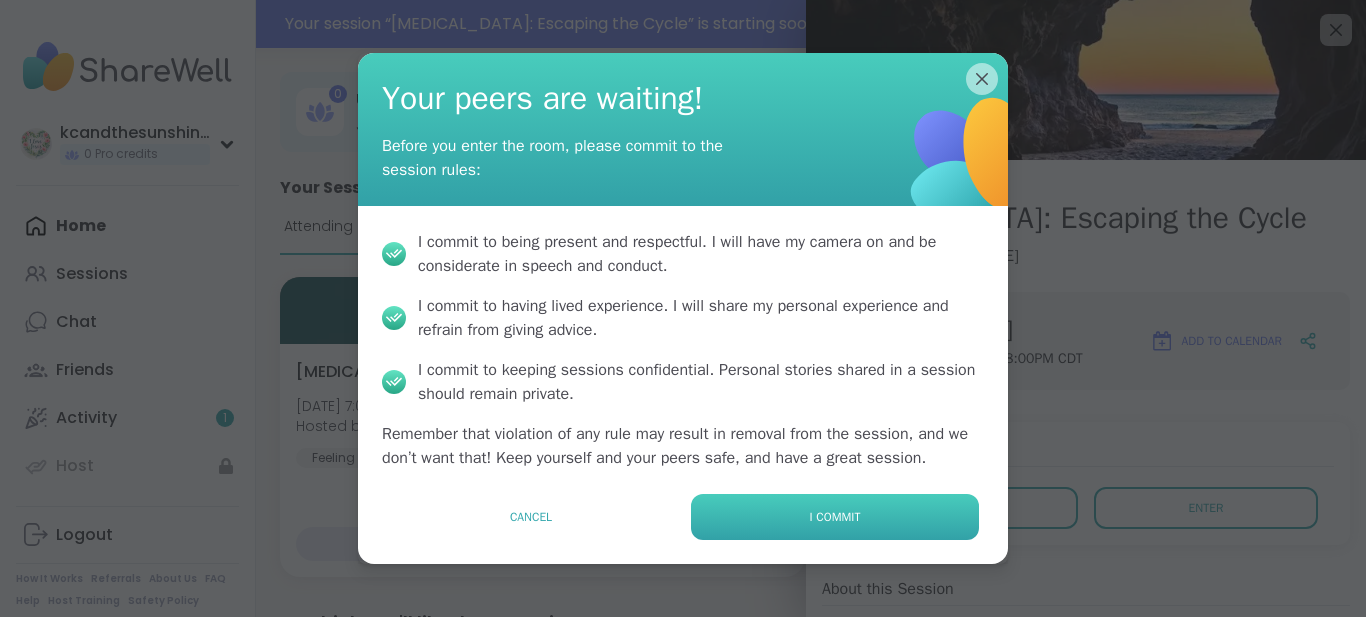 click on "I commit" at bounding box center (835, 517) 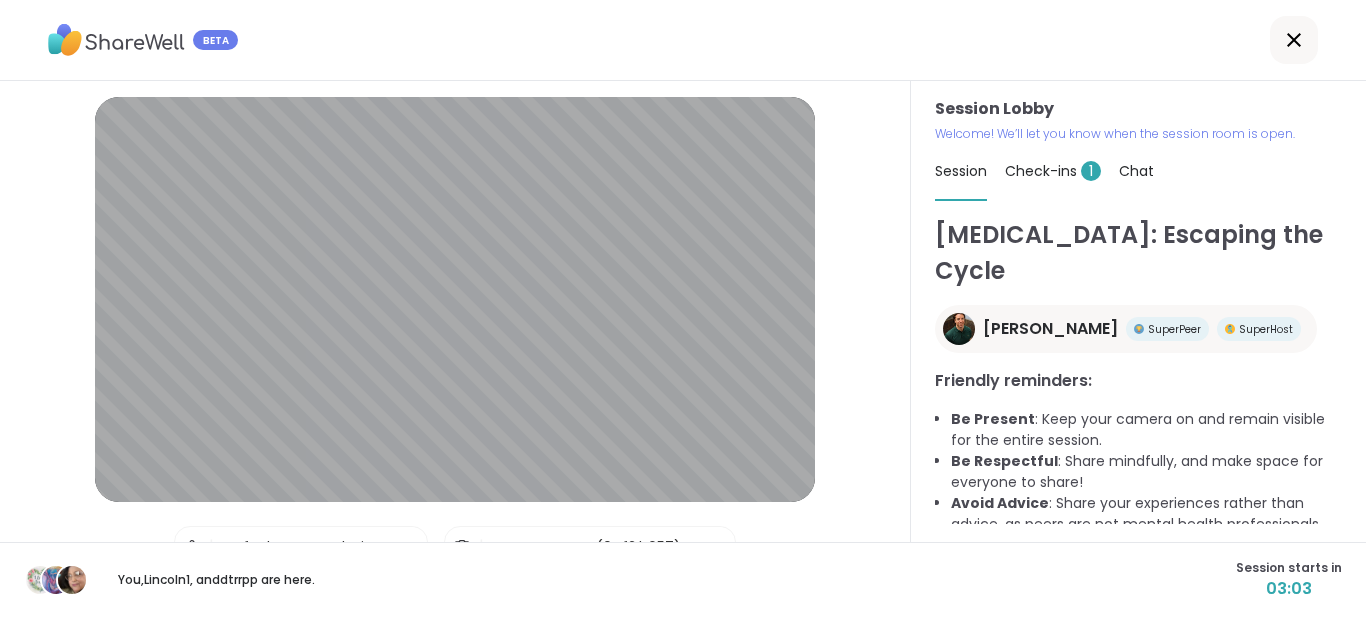 click on "Check-ins 1" at bounding box center (1053, 171) 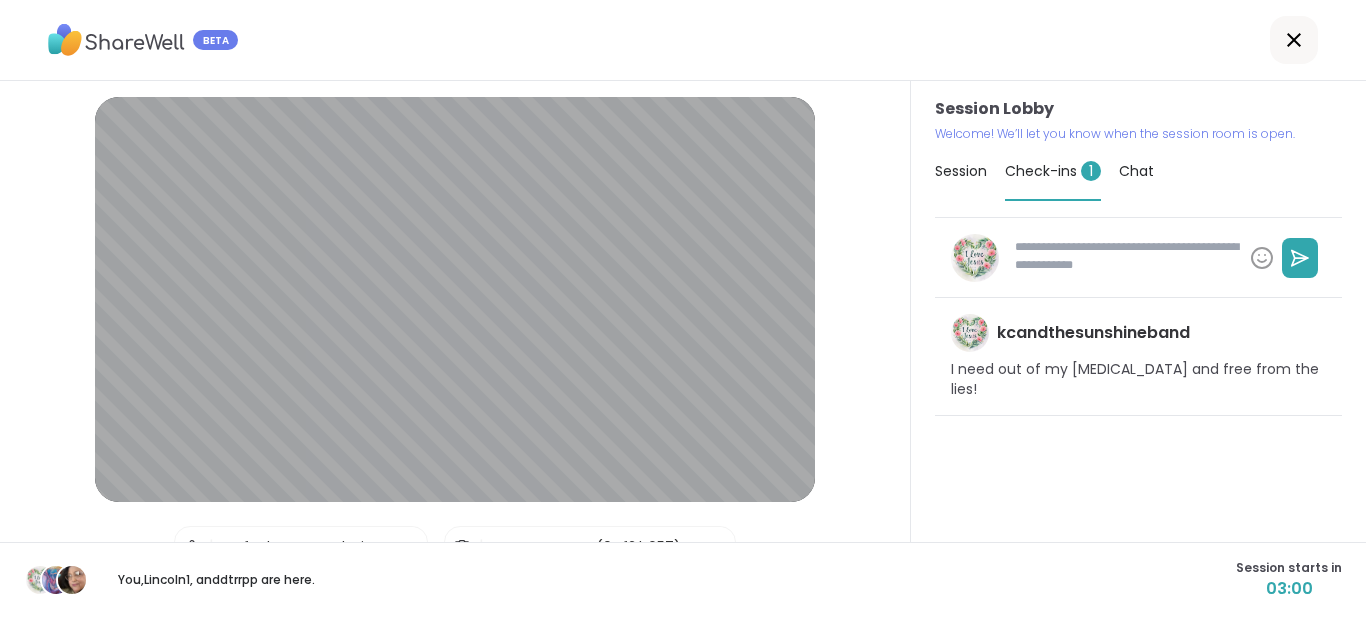 type on "*" 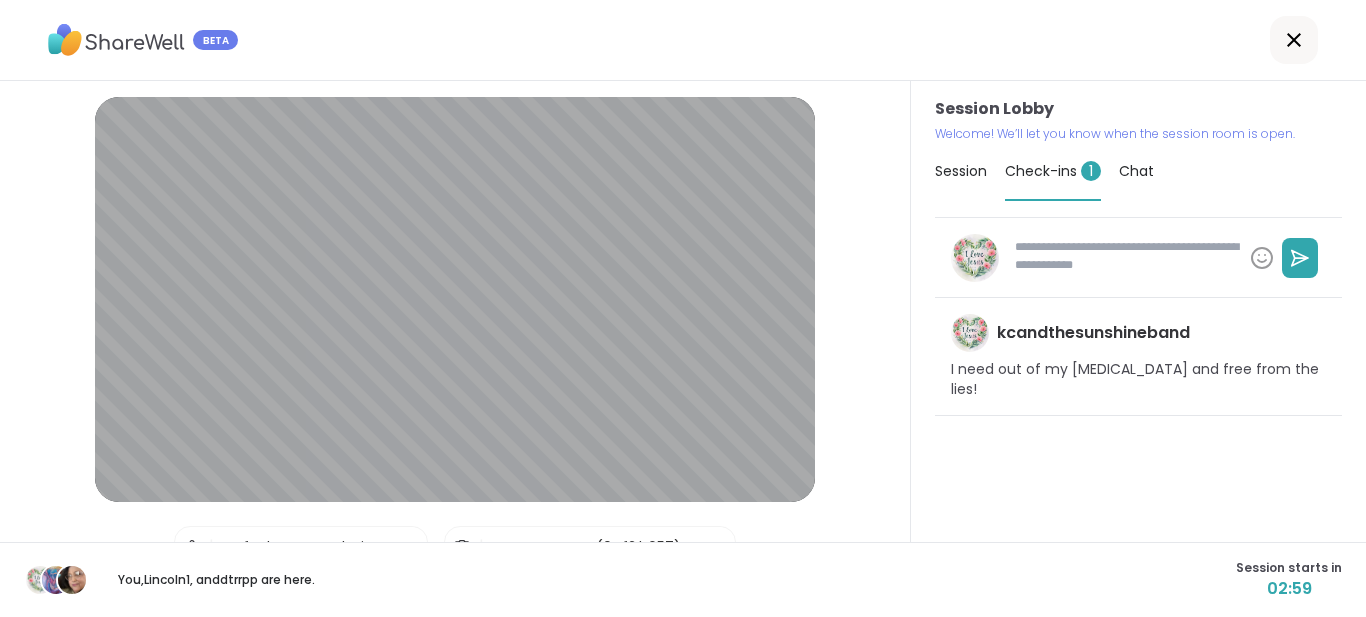 click on "Session" at bounding box center (961, 171) 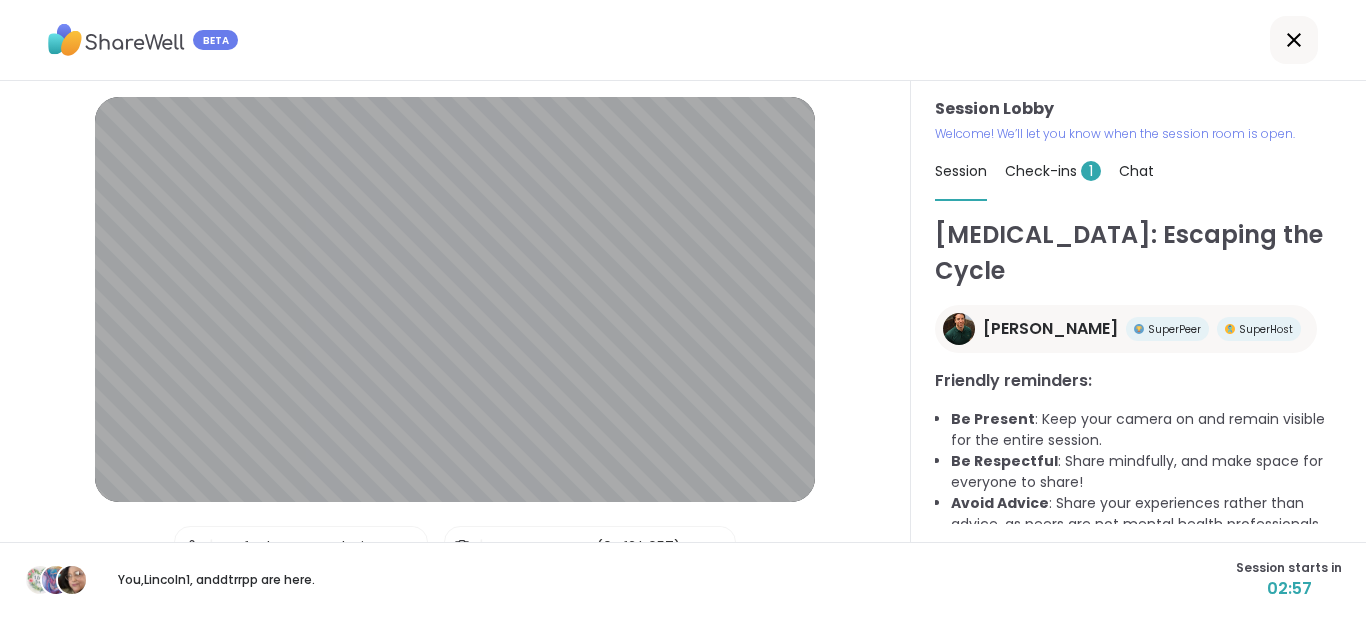click on "Chat" at bounding box center [1136, 171] 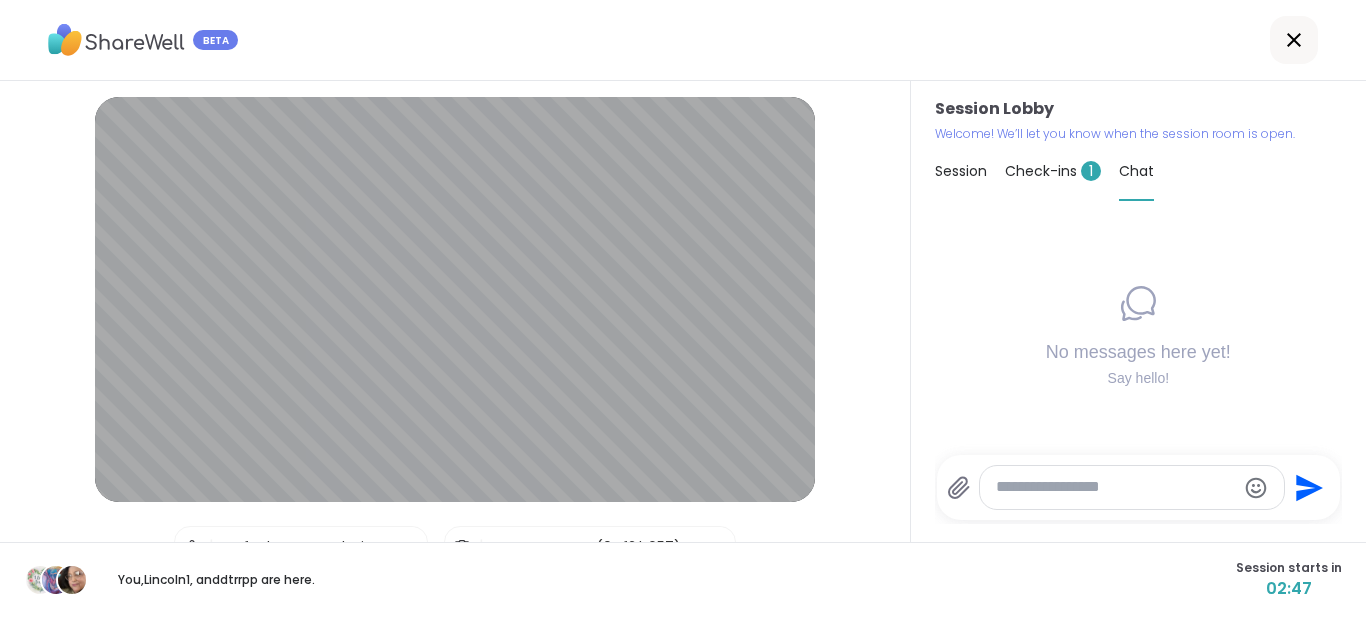 click at bounding box center (1116, 487) 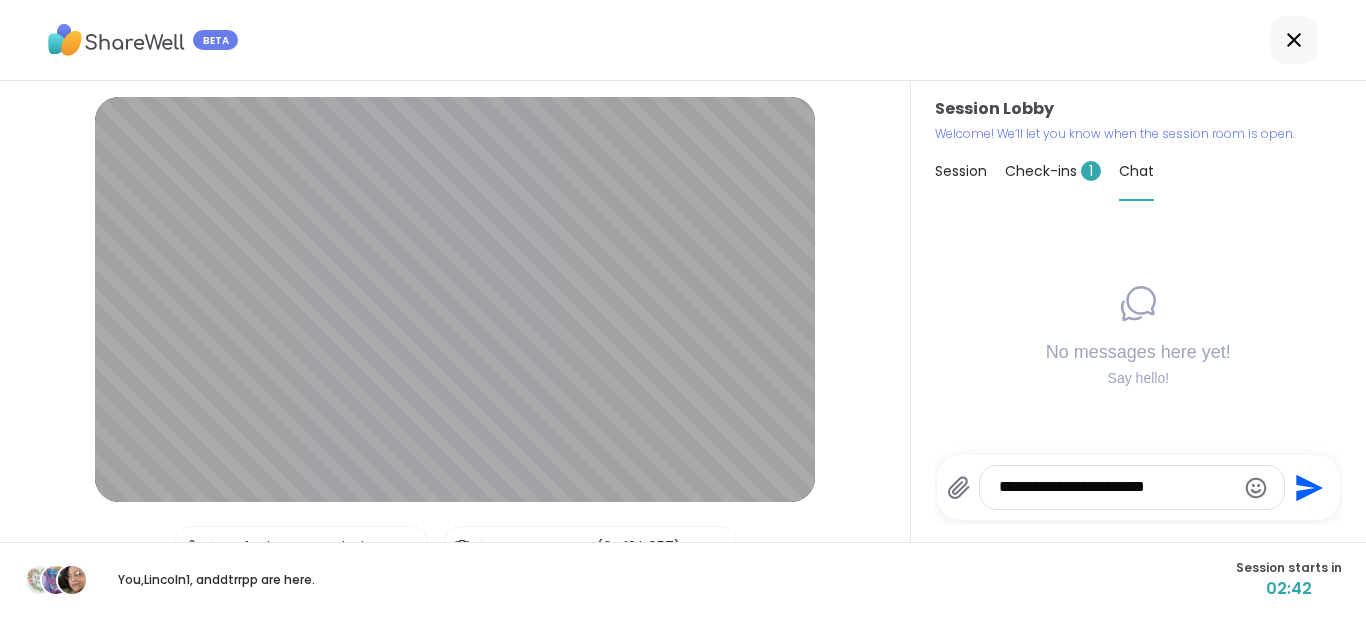 type on "**********" 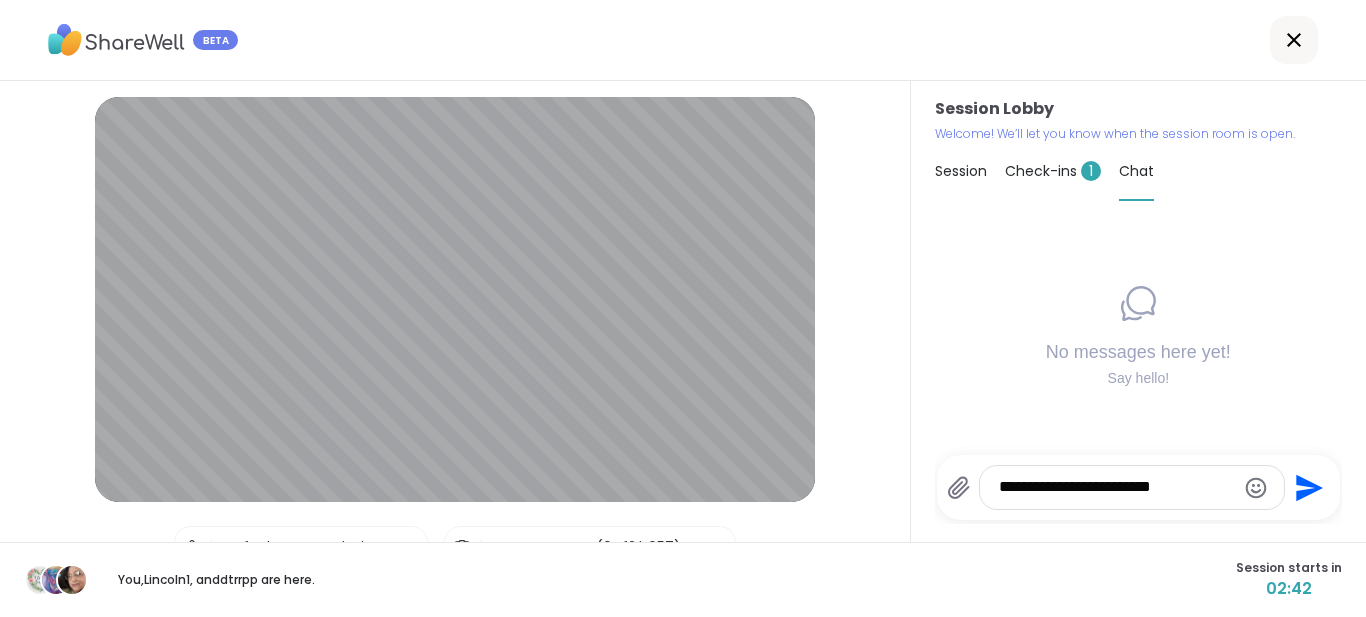 type 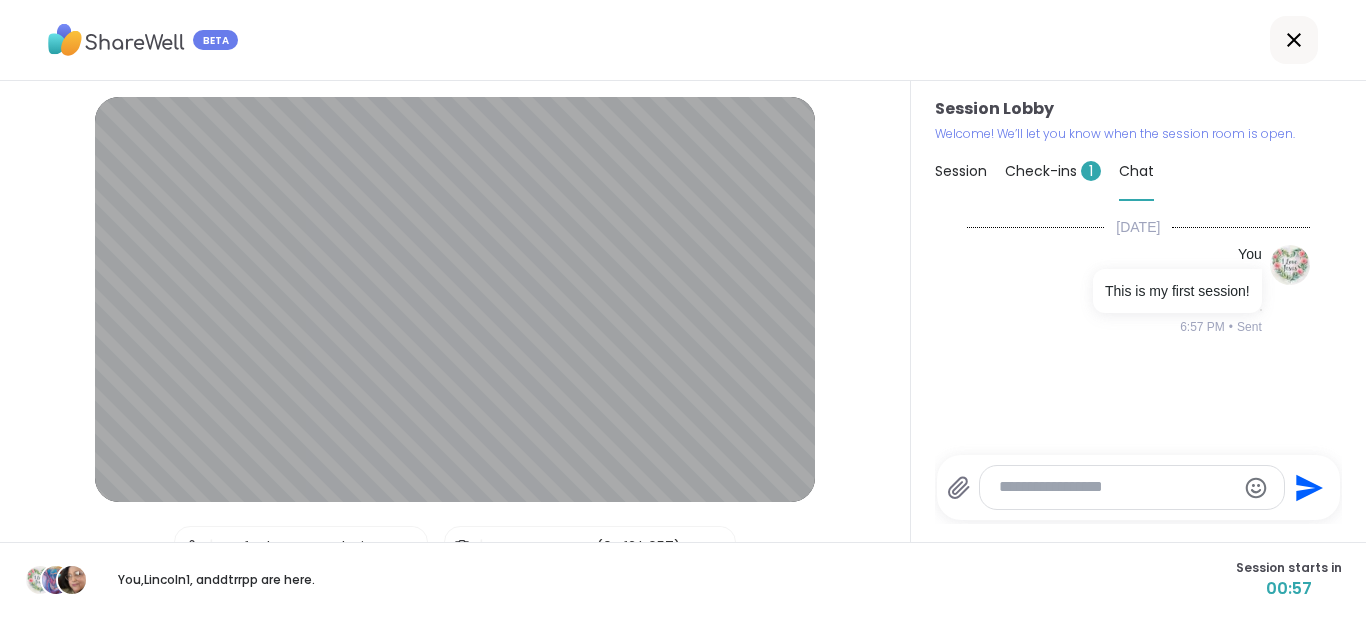 click on "Check-ins 1" at bounding box center (1053, 171) 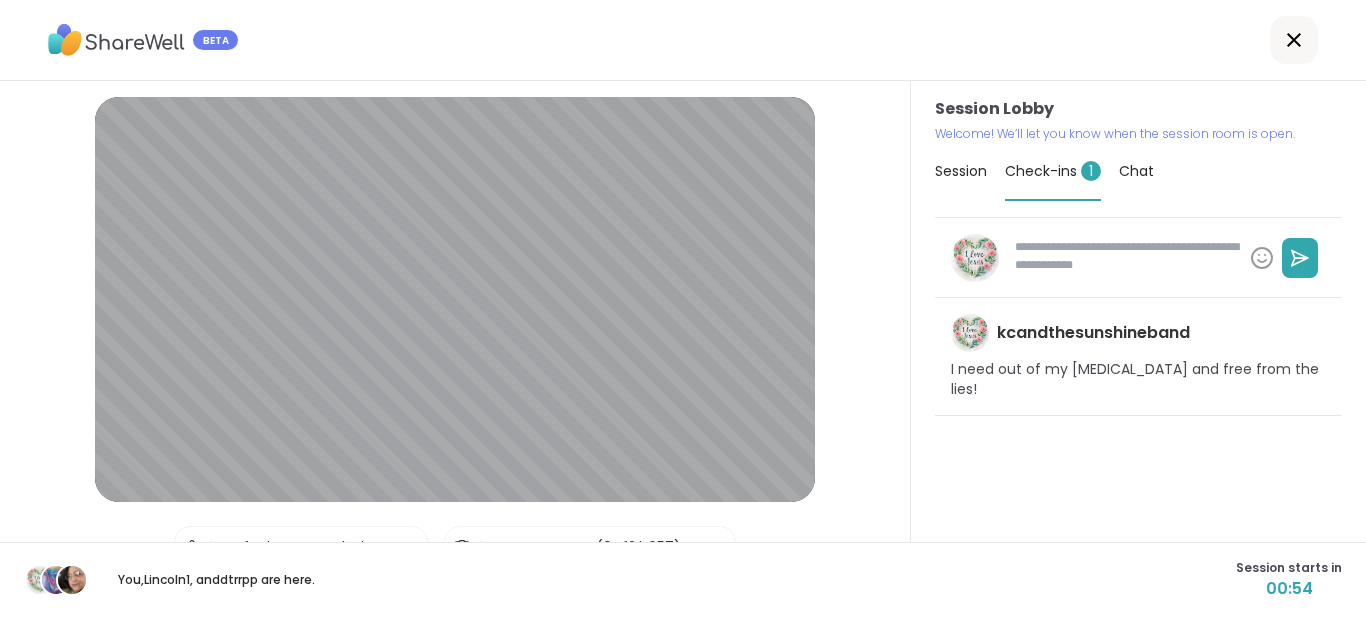 type on "*" 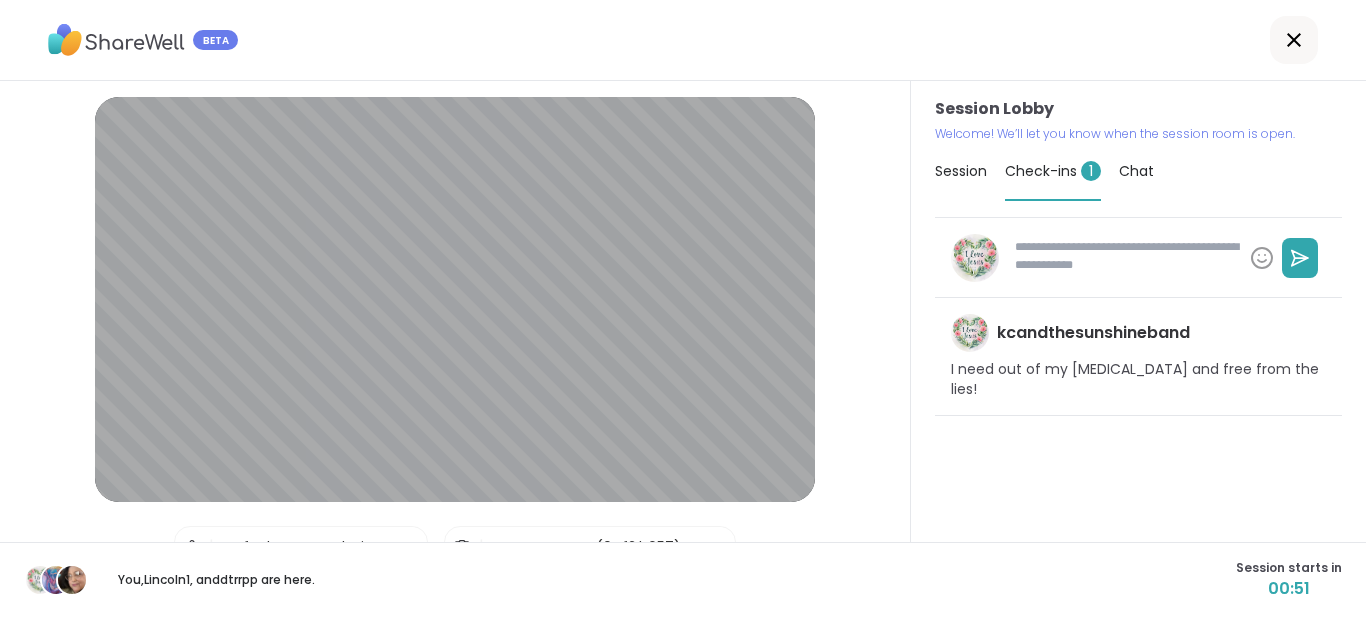 click on "Session" at bounding box center [961, 171] 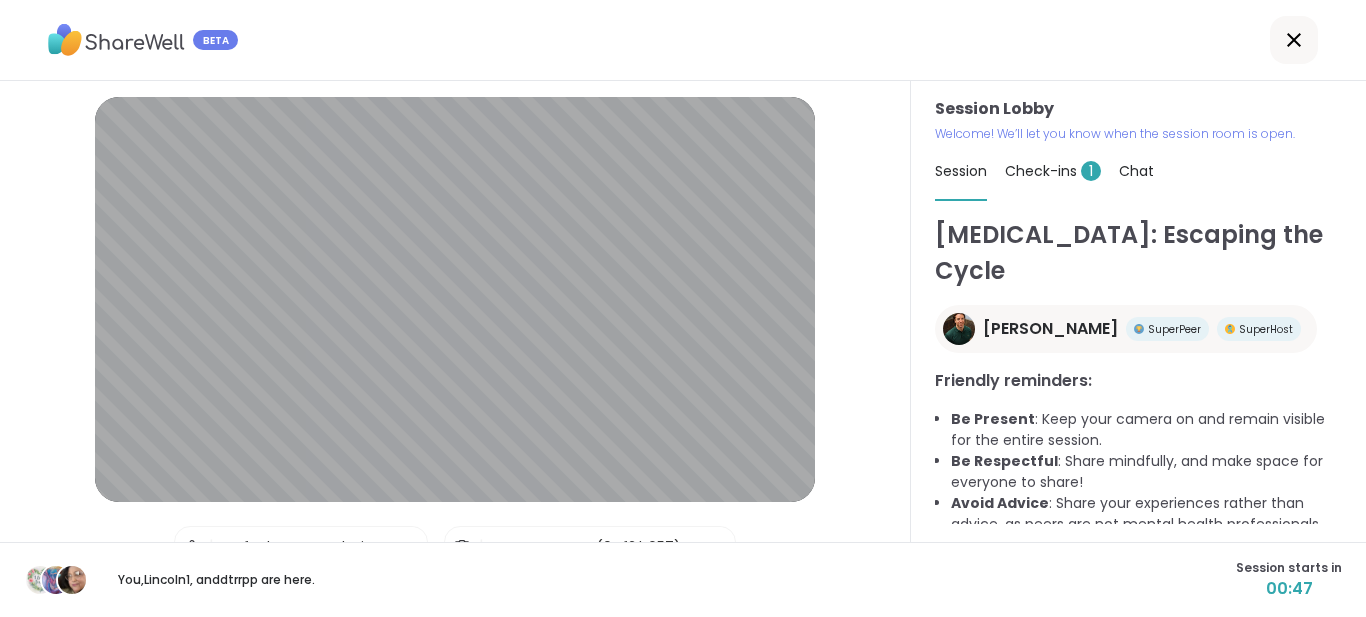 click on "[MEDICAL_DATA]: Escaping the Cycle [PERSON_NAME] SuperPeer SuperHost Friendly reminders: Be Present : Keep your camera on and remain visible for the entire session. Be Respectful : Share mindfully, and make space for everyone to share! Avoid Advice : Share your experiences rather than advice, as peers are not mental health professionals." at bounding box center (1138, 370) 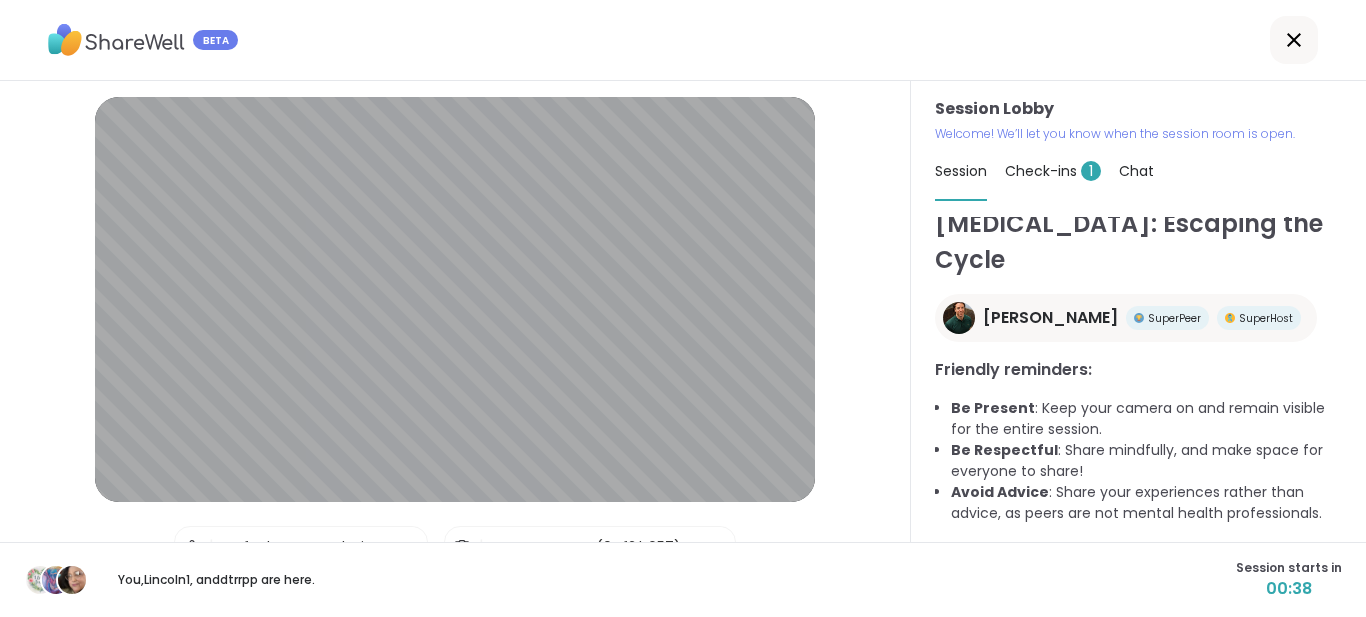 scroll, scrollTop: 0, scrollLeft: 0, axis: both 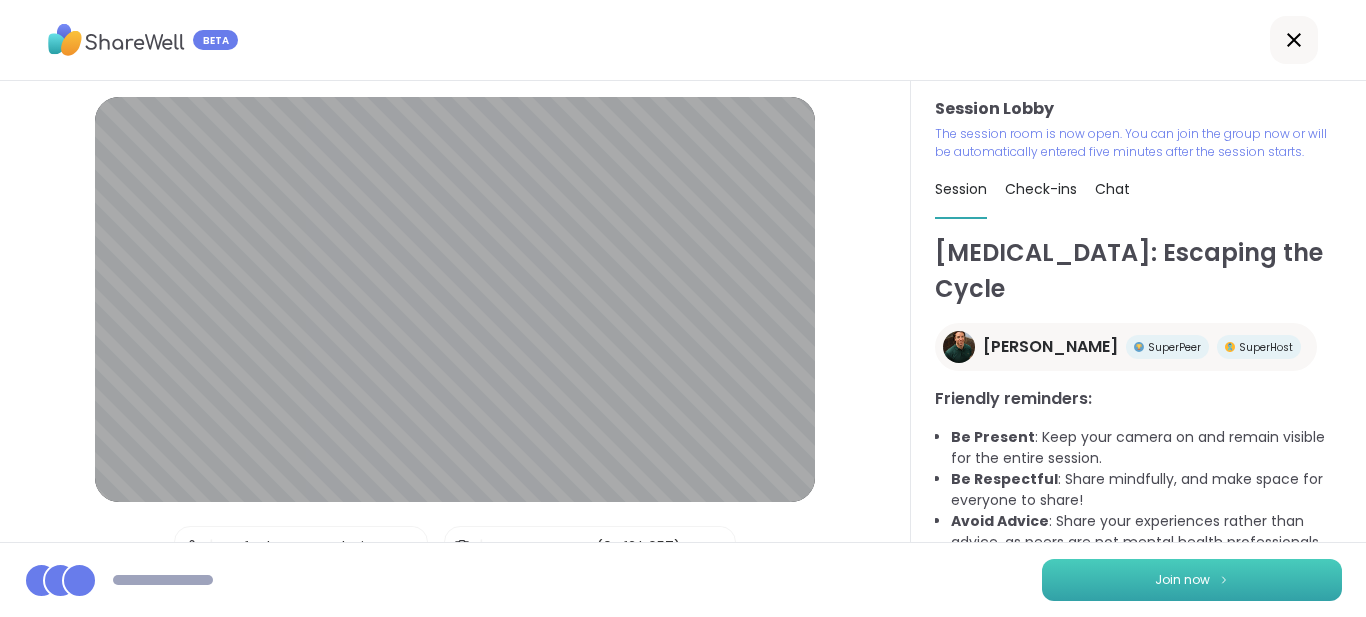 click on "Join now" at bounding box center (1182, 580) 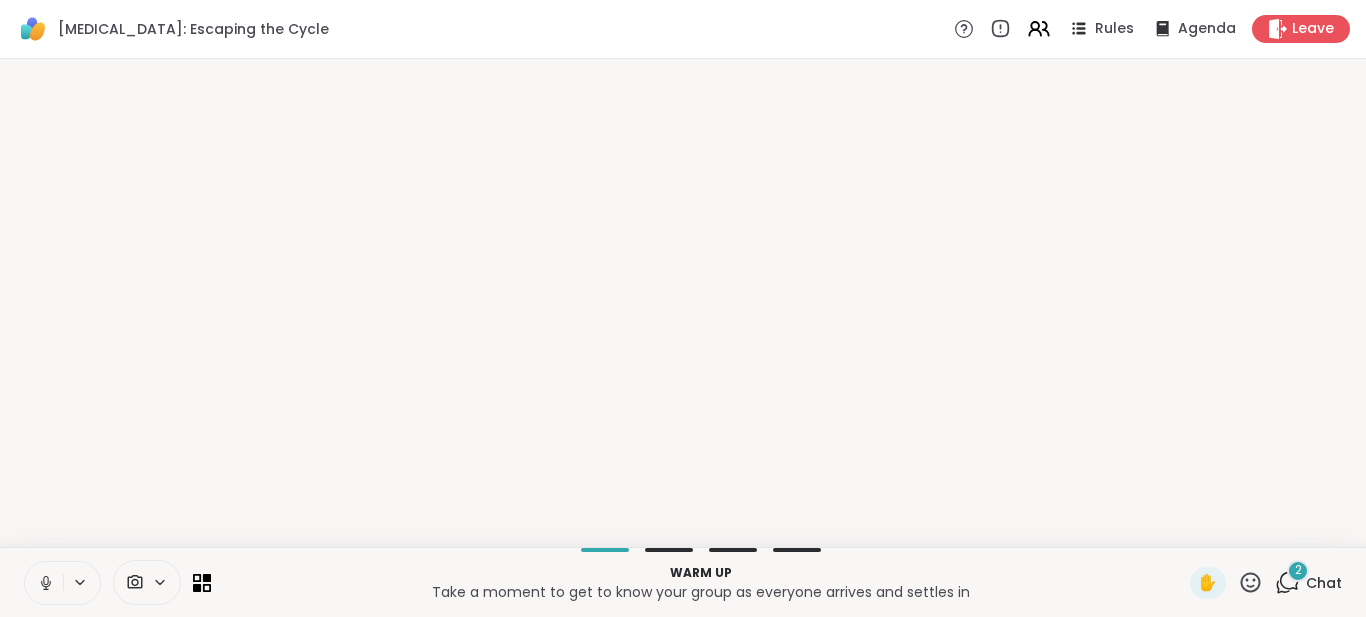click on "Chat" at bounding box center [1324, 583] 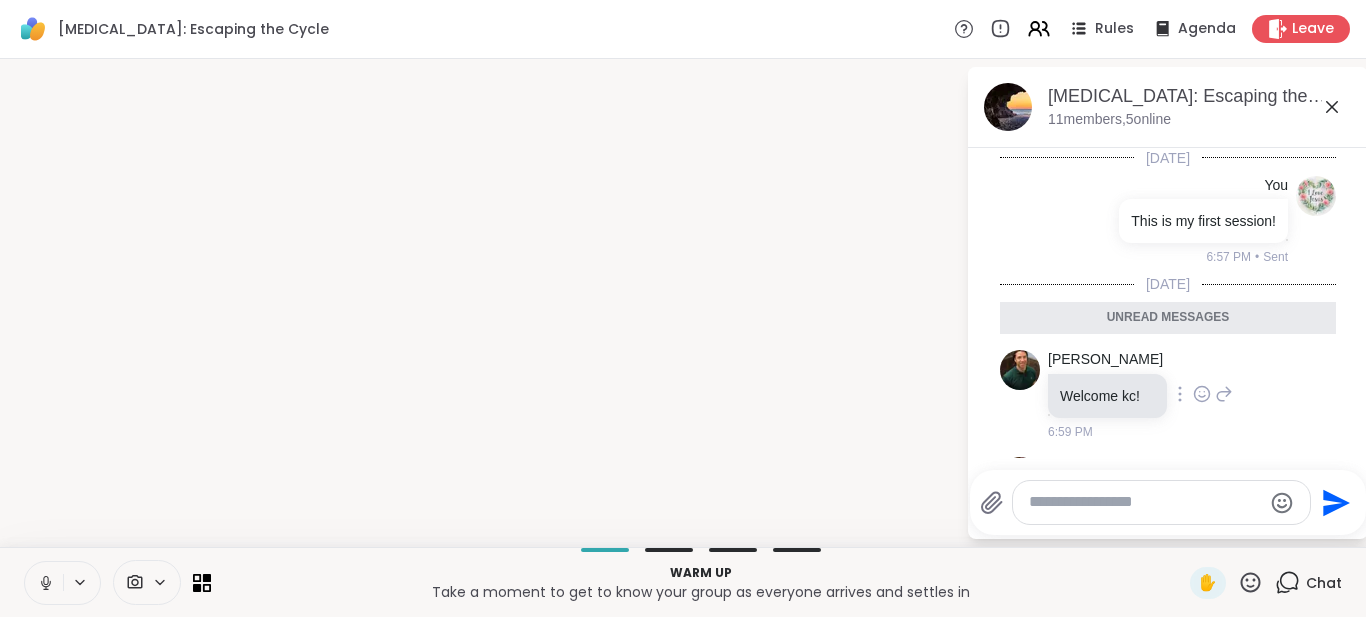 click on "[PERSON_NAME] Welcome kc! 6:59 PM" at bounding box center (1168, 395) 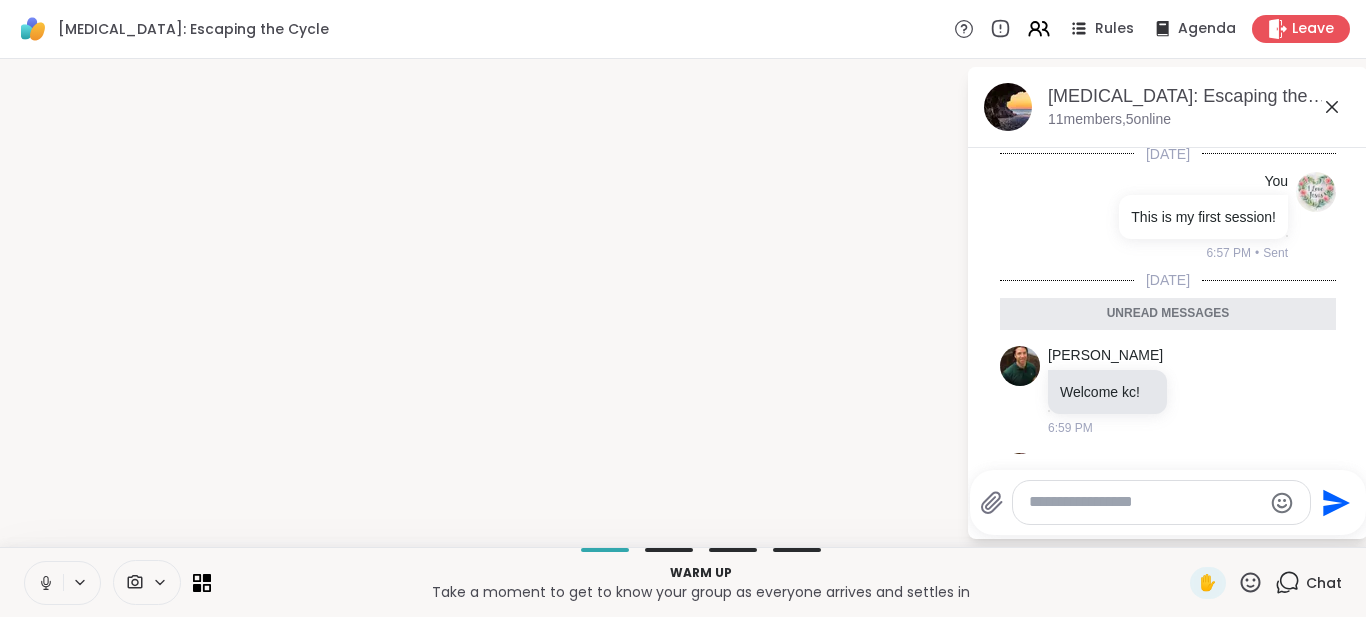 click on "[MEDICAL_DATA]: Escaping the Cycle, [DATE]  members,  5  online [DATE] You This is my first session! 6:57 PM • Sent [DATE] Unread messages [PERSON_NAME] Welcome kc! 6:59 PM [PERSON_NAME] I will be just a few moments late starting the session. I am having computer issues. Thank you all for your patience 7:00 PM Send" at bounding box center (683, 303) 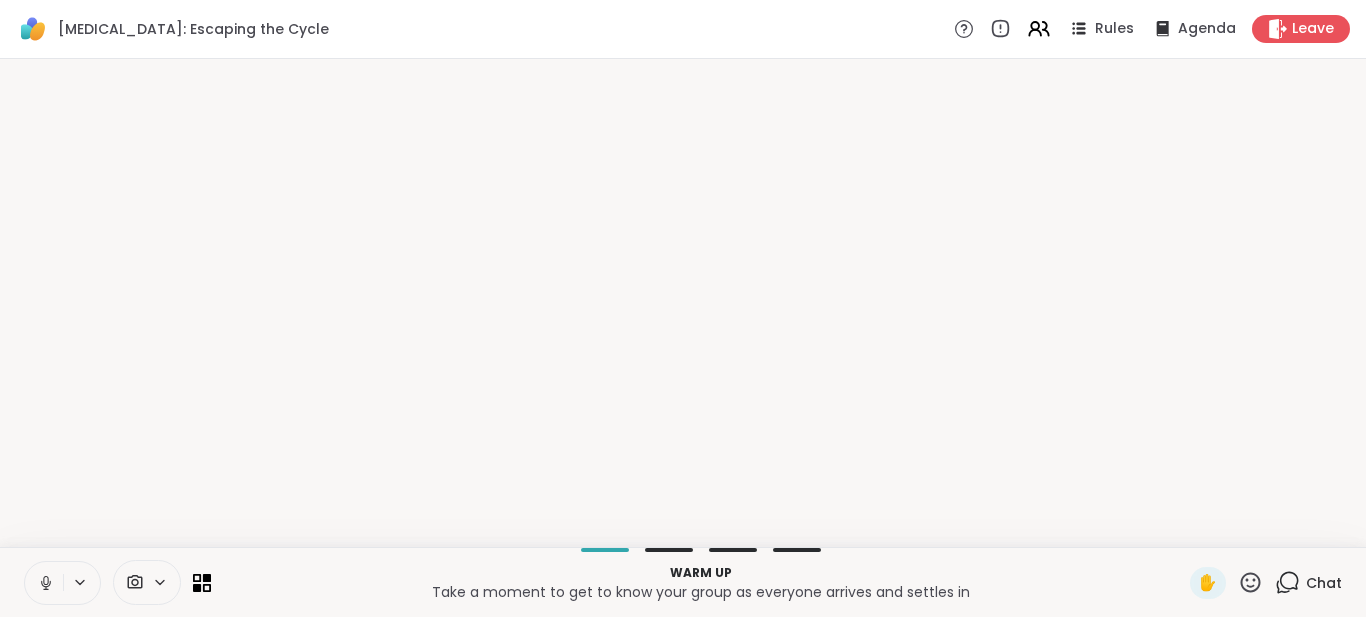 click 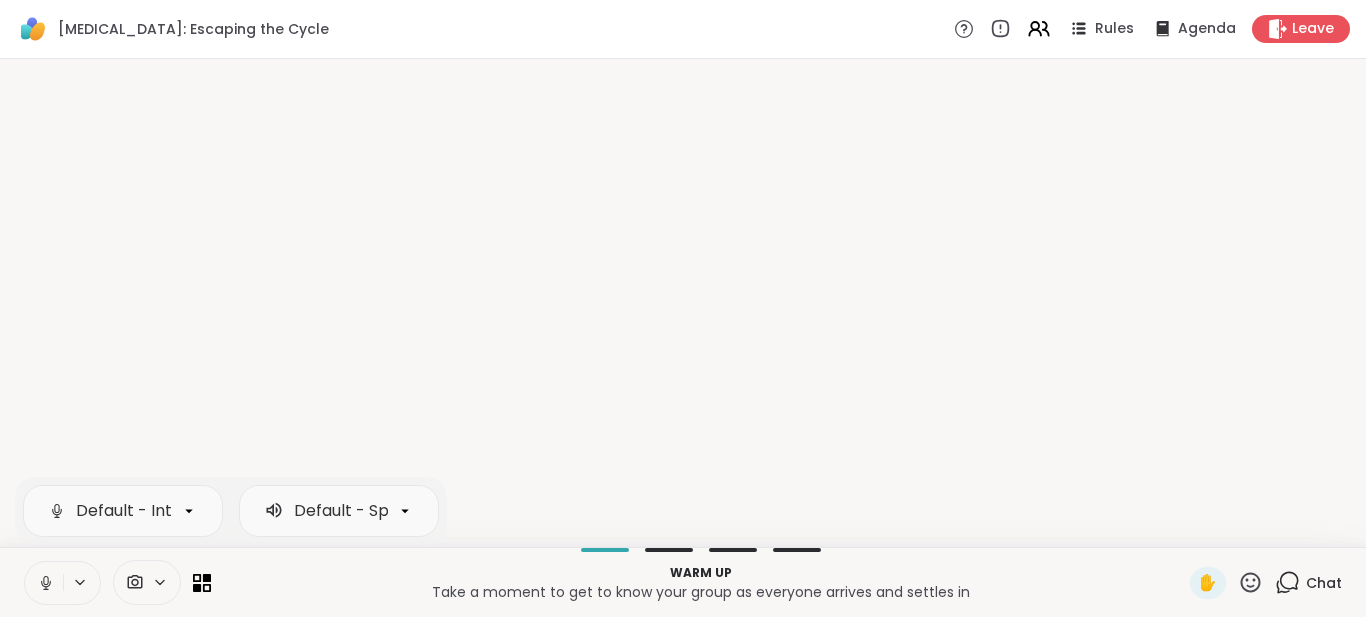 click 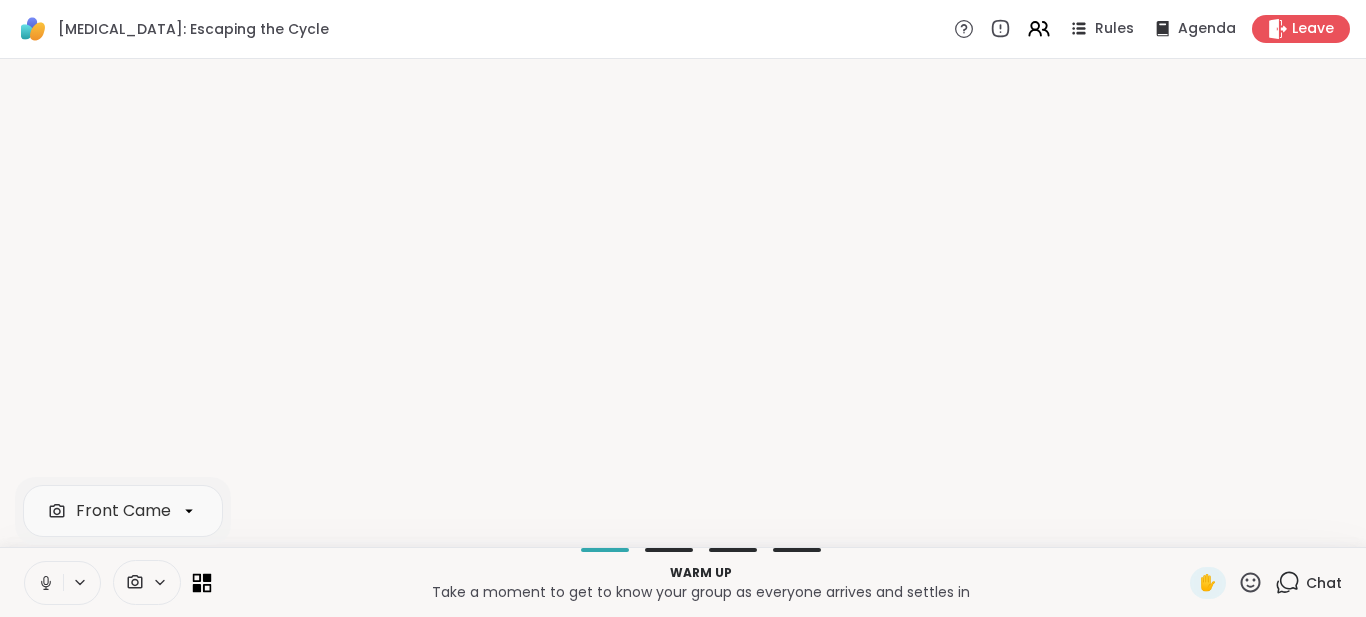 click 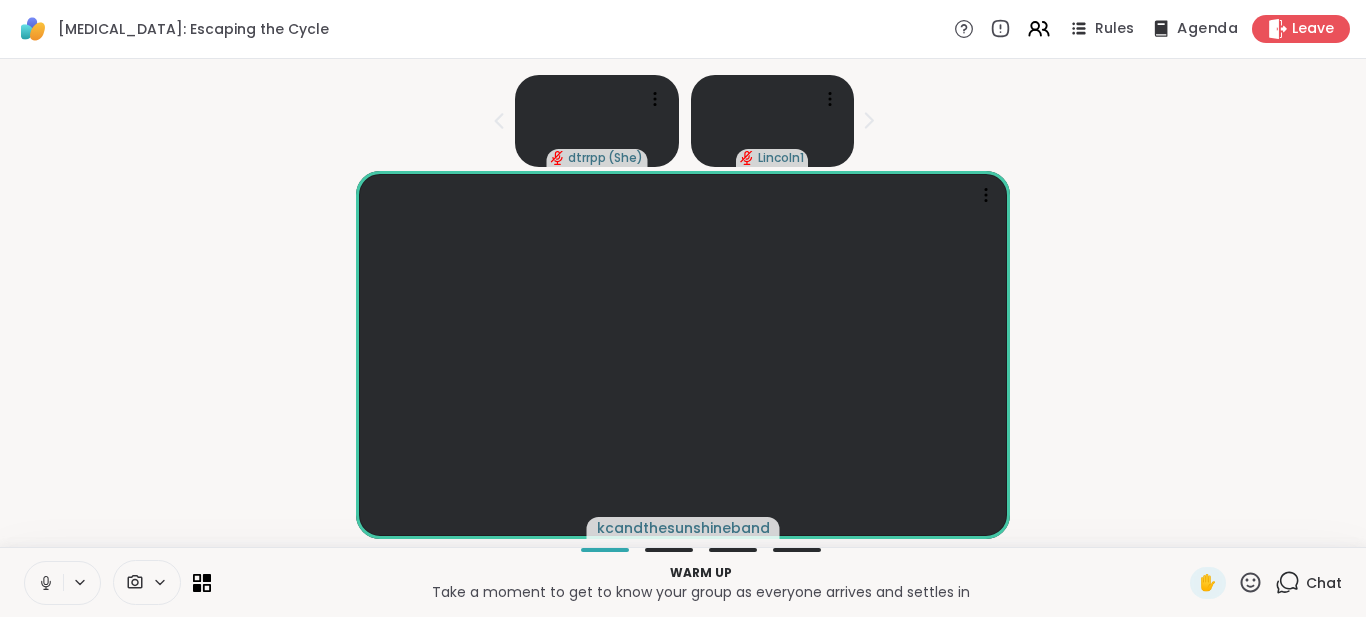 click on "Agenda" at bounding box center [1207, 29] 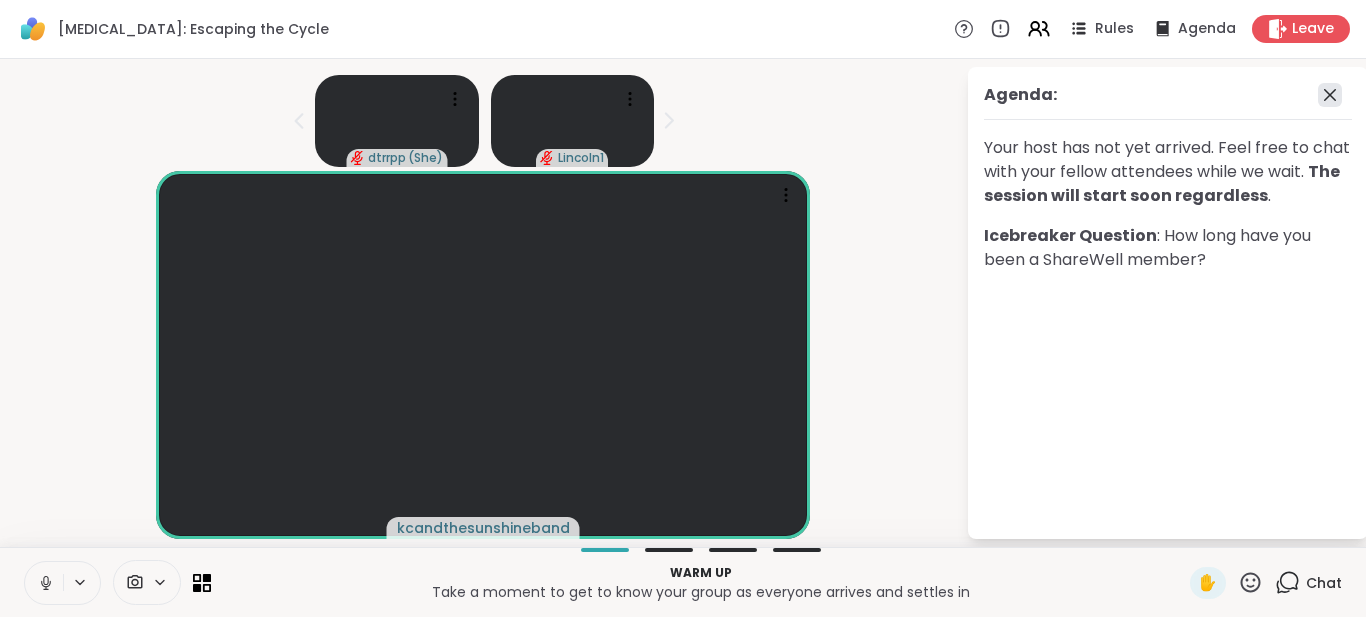 click 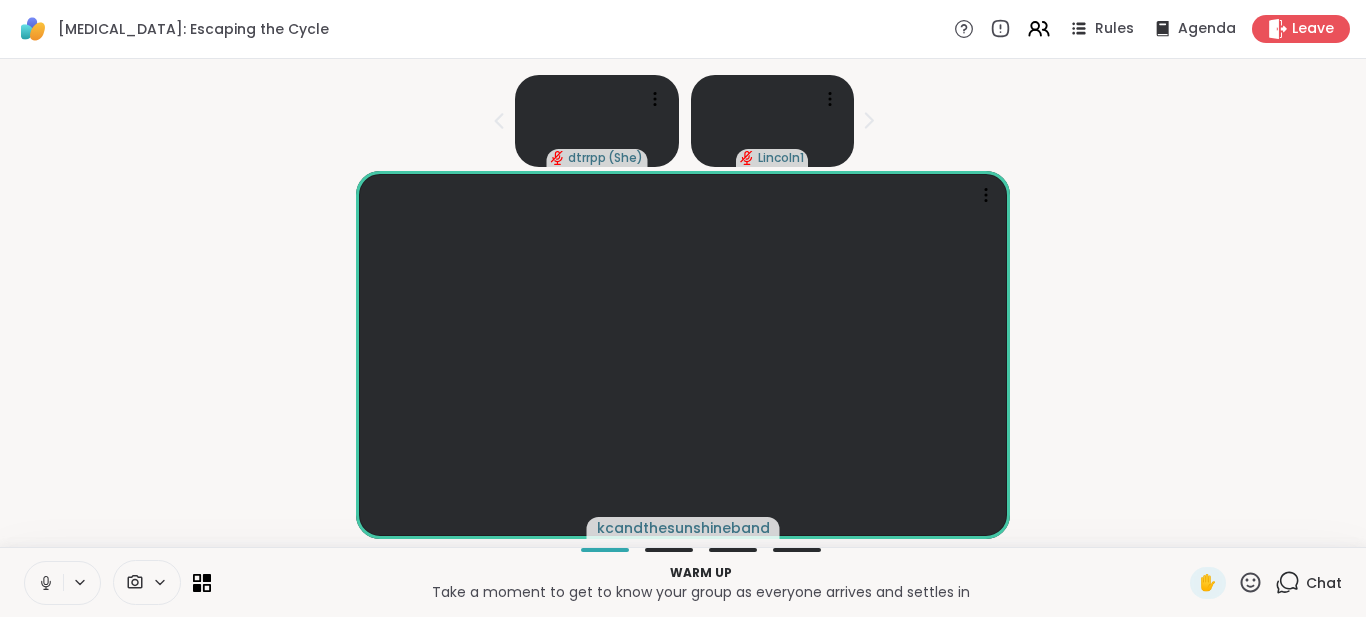 click on "kcandthesunshineband" at bounding box center [683, 355] 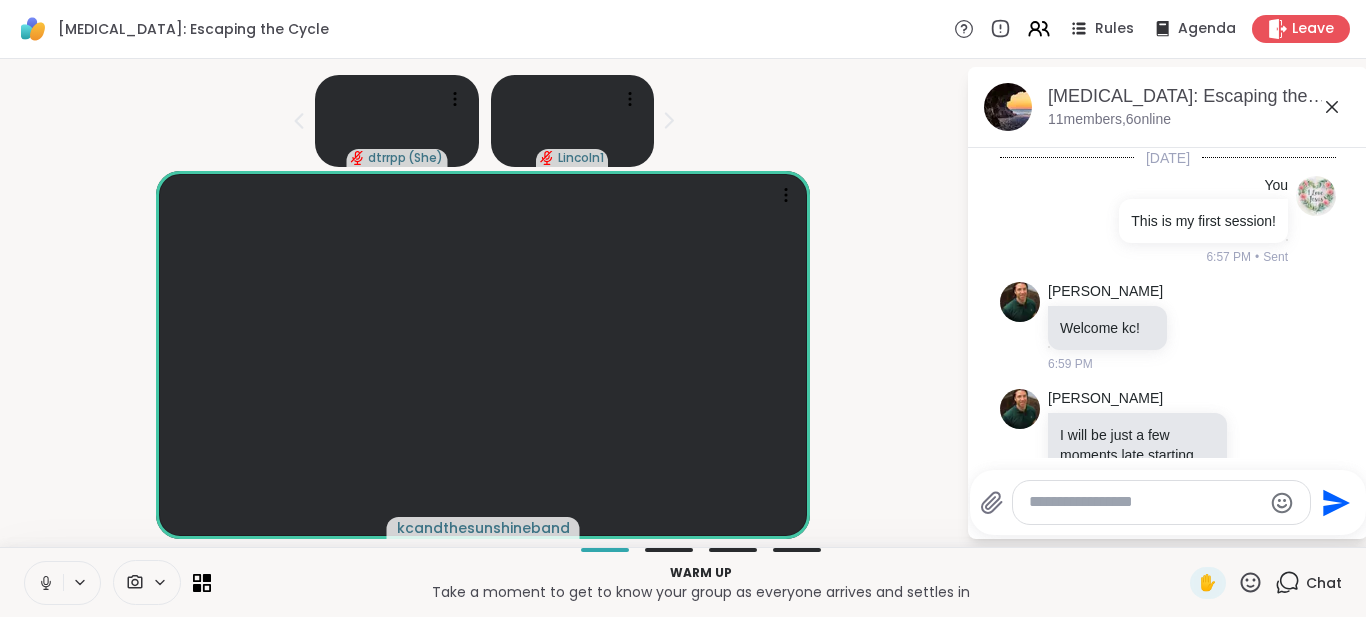 click at bounding box center (1145, 502) 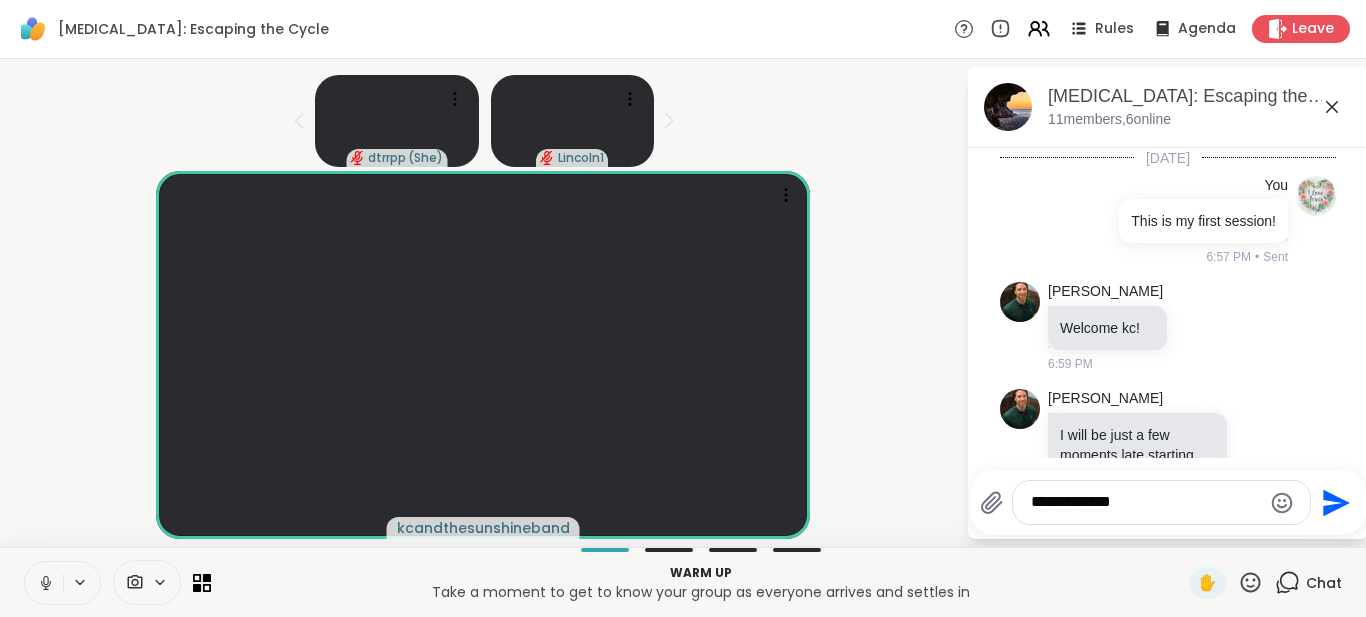 type on "**********" 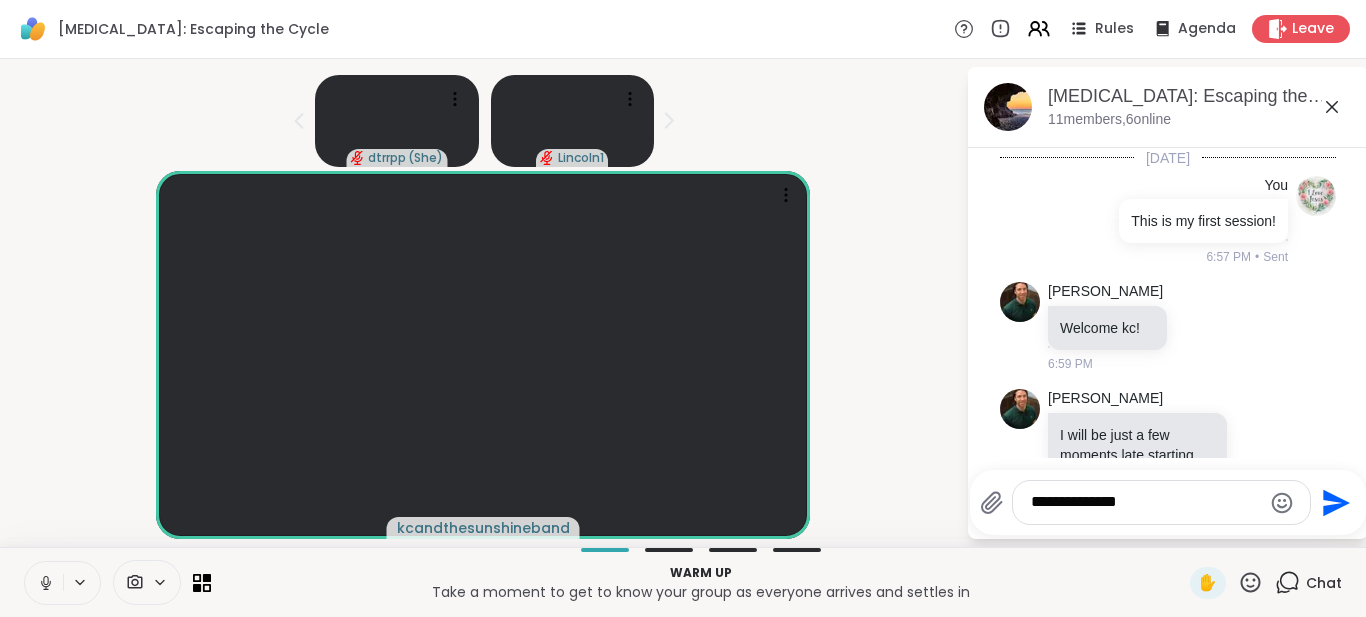 type 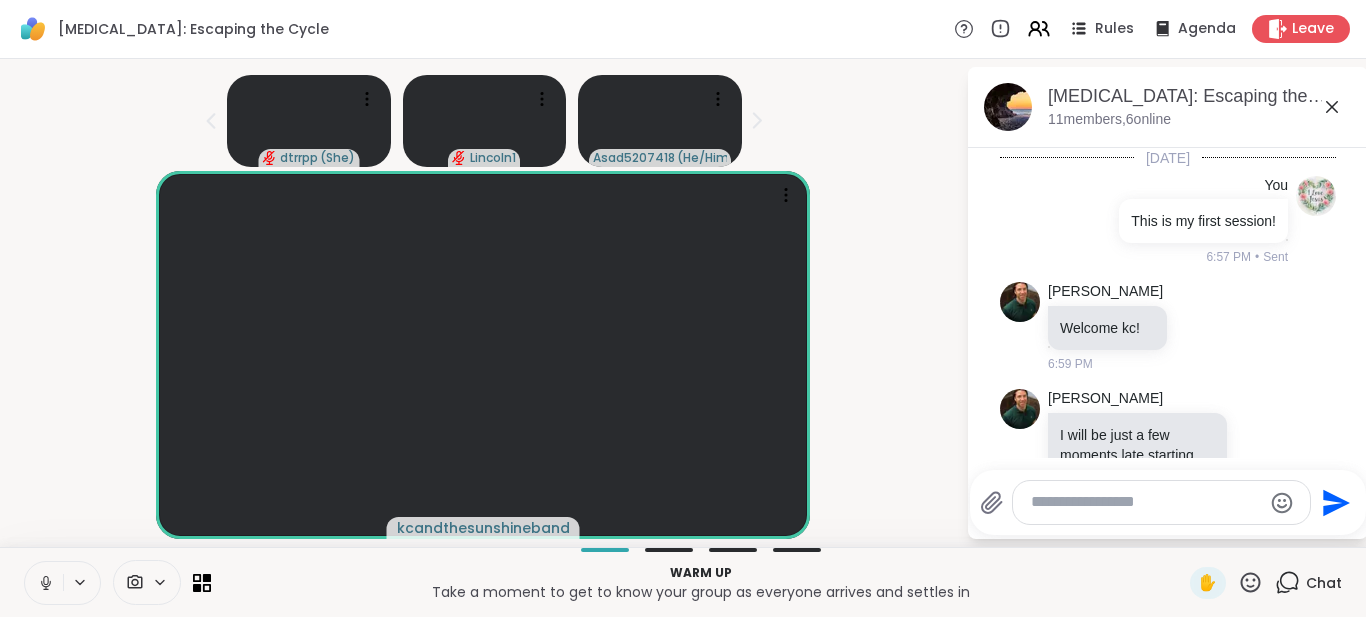 click on "dtrrpp ( She ) Lincoln1 Asad5207418 ( He/Him ) kcandthesunshineband [MEDICAL_DATA]: Escaping the Cycle, [DATE]  members,  6  online [DATE] You This is my first session! 6:57 PM • Sent [PERSON_NAME] Welcome kc! 6:59 PM [PERSON_NAME] I will be just a few moments late starting the session. I am having computer issues. Thank you all for your patience 7:00 PM You No problem! :) 7:01 PM • Sent Send" at bounding box center (683, 303) 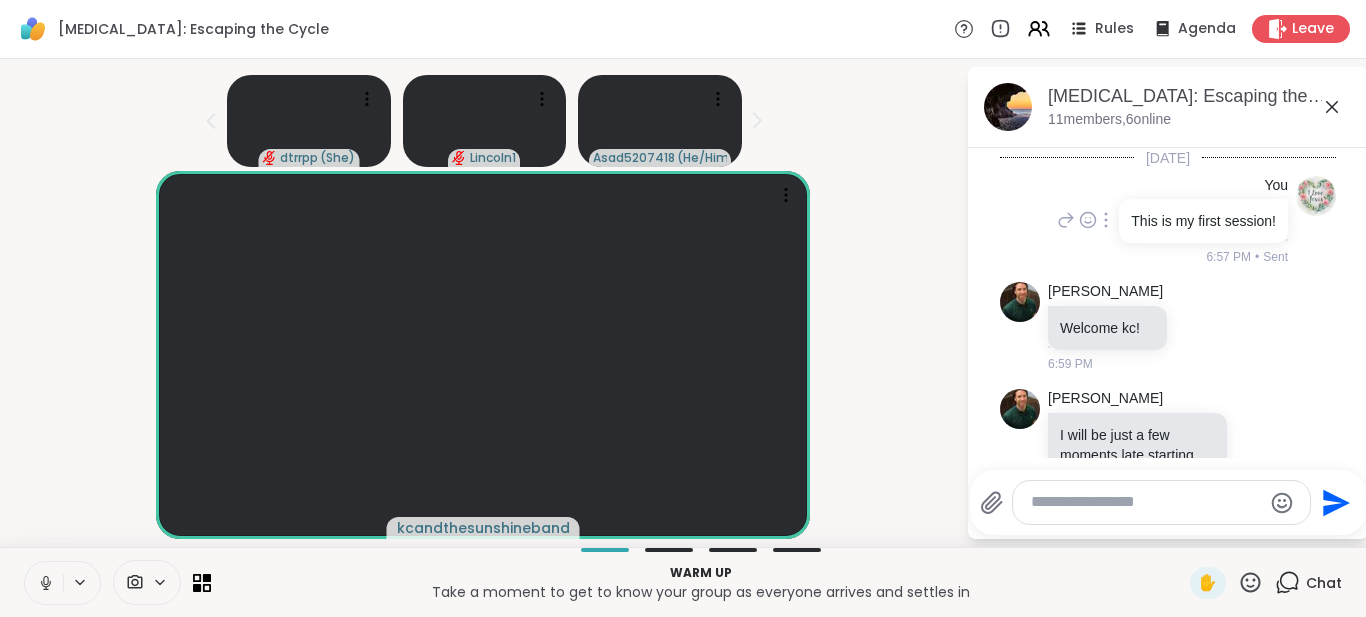 click on "You This is my first session! 6:57 PM • Sent" at bounding box center [1168, 221] 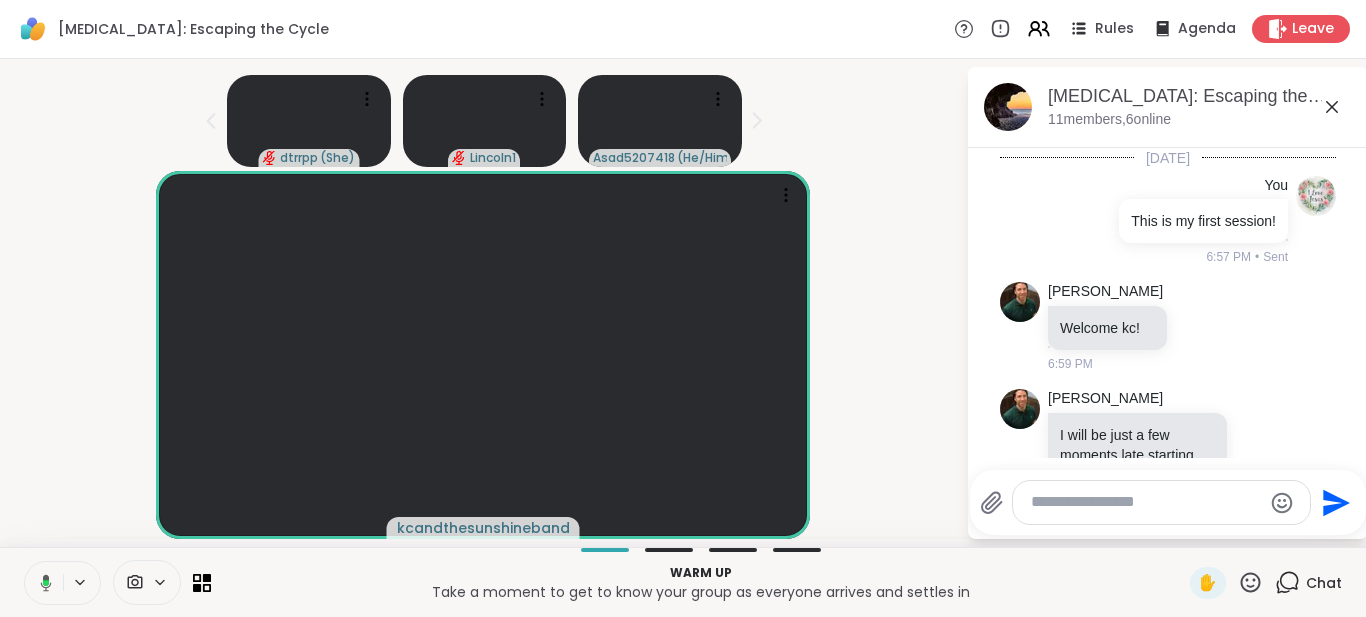 click on "dtrrpp ( She ) Lincoln1 Asad5207418 ( He/Him ) kcandthesunshineband [MEDICAL_DATA]: Escaping the Cycle, [DATE]  members,  6  online [DATE] You This is my first session! 6:57 PM • Sent [PERSON_NAME] Welcome kc! 6:59 PM [PERSON_NAME] I will be just a few moments late starting the session. I am having computer issues. Thank you all for your patience 7:00 PM You No problem! :) 7:01 PM • Sent Send" at bounding box center (683, 303) 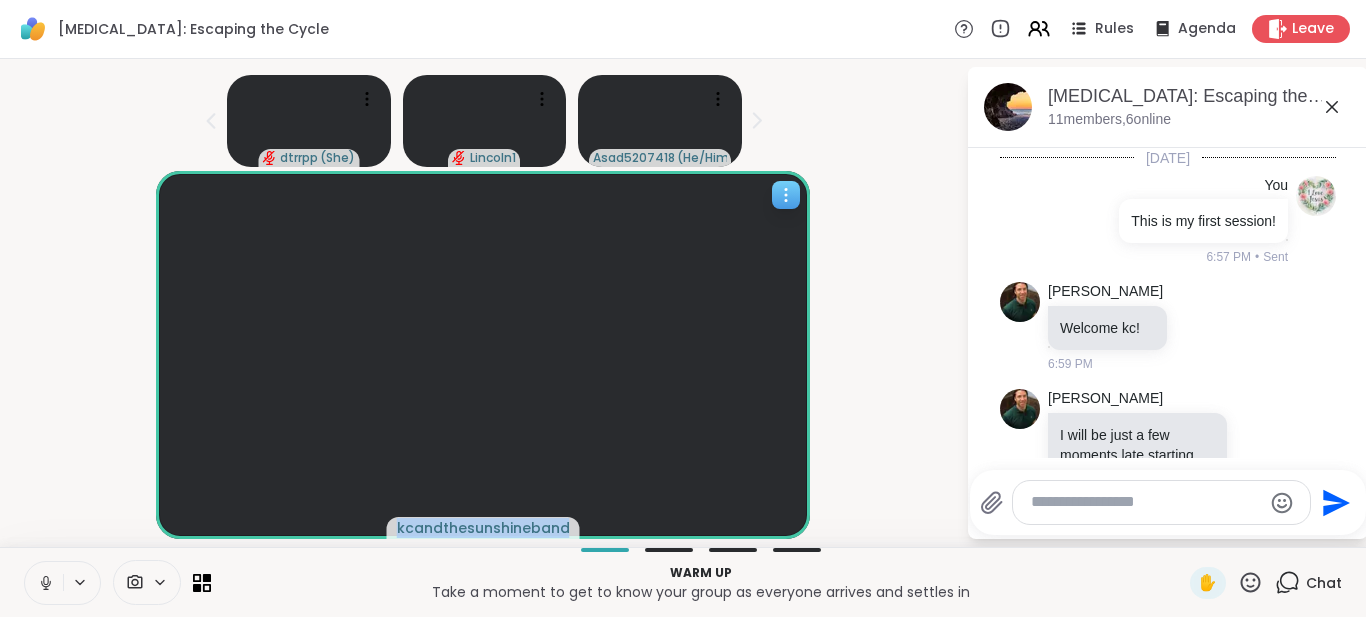 drag, startPoint x: 719, startPoint y: 567, endPoint x: 901, endPoint y: 44, distance: 553.7626 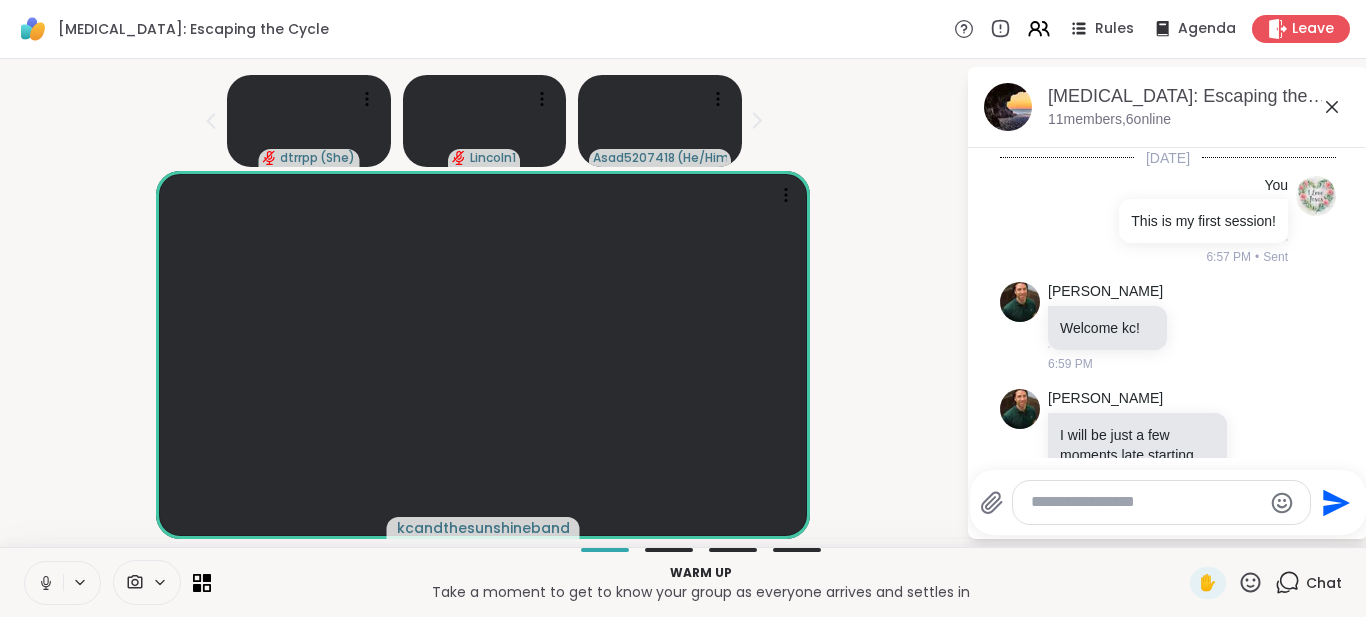 click on "dtrrpp ( She ) Lincoln1 Asad5207418 ( He/Him ) kcandthesunshineband [MEDICAL_DATA]: Escaping the Cycle, [DATE]  members,  6  online [DATE] You This is my first session! 6:57 PM • Sent [PERSON_NAME] Welcome kc! 6:59 PM [PERSON_NAME] I will be just a few moments late starting the session. I am having computer issues. Thank you all for your patience 7:00 PM You No problem! :) 7:01 PM • Sent Send" at bounding box center (683, 303) 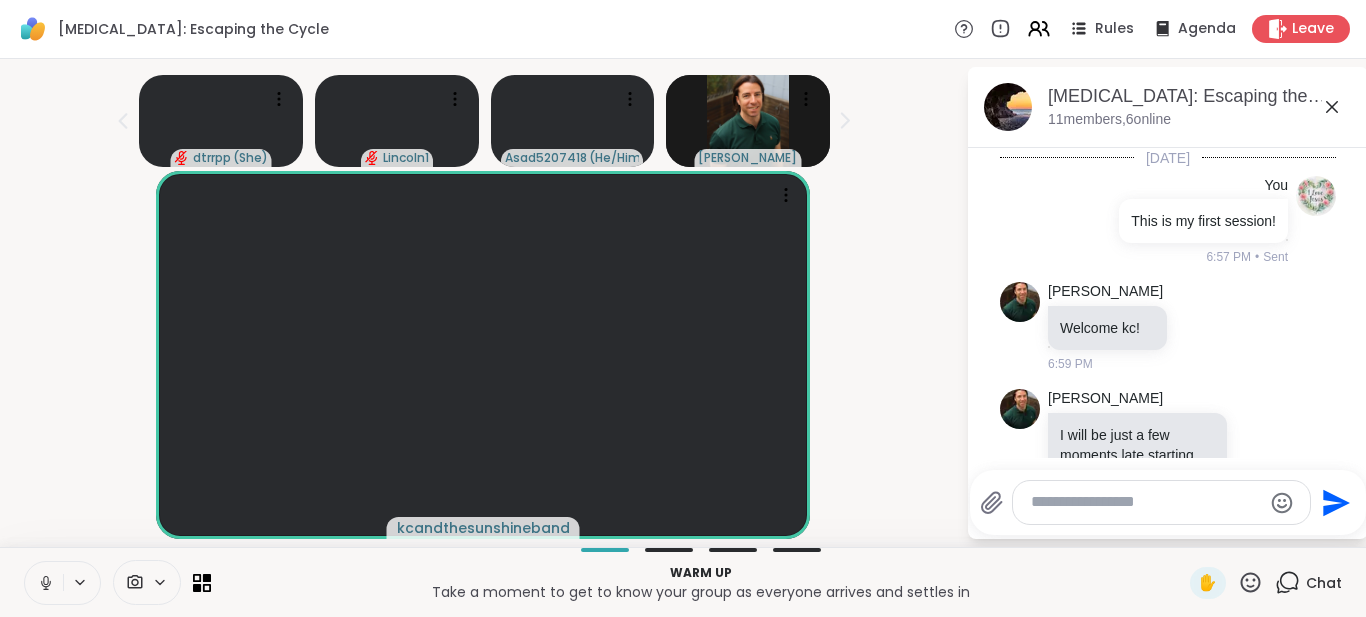 click on "You No problem! :) 7:01 PM • Sent" at bounding box center (1168, 621) 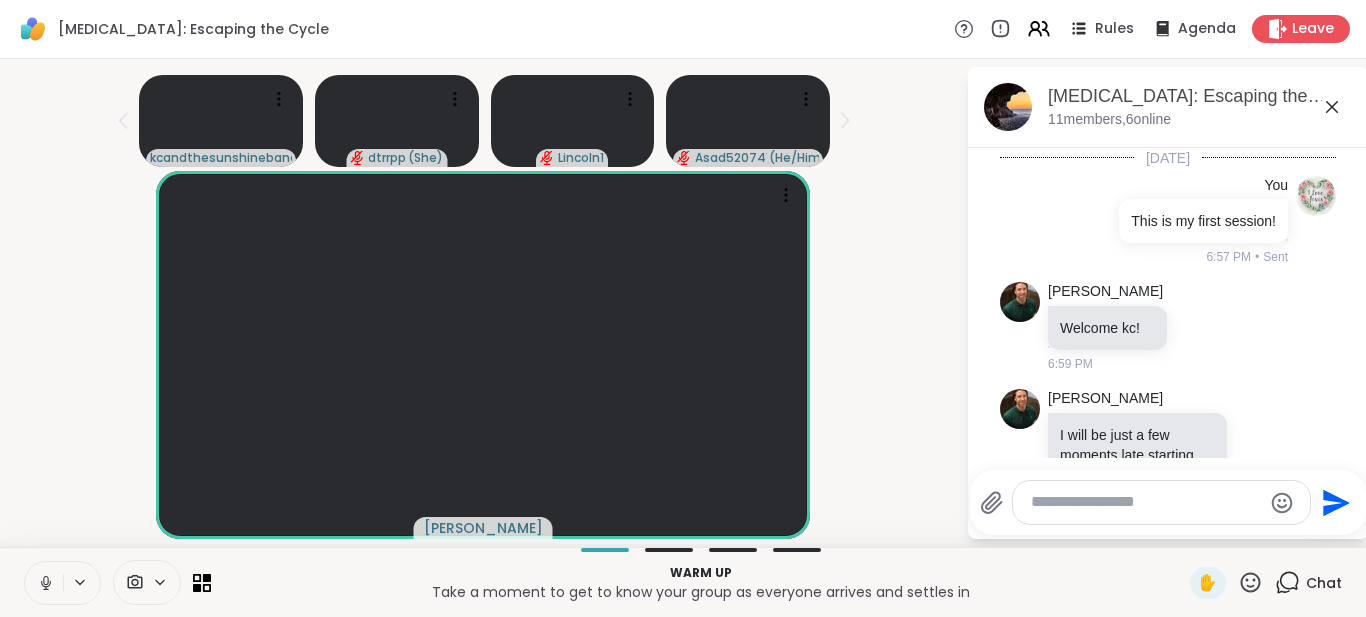 click on "[PERSON_NAME]" at bounding box center [483, 355] 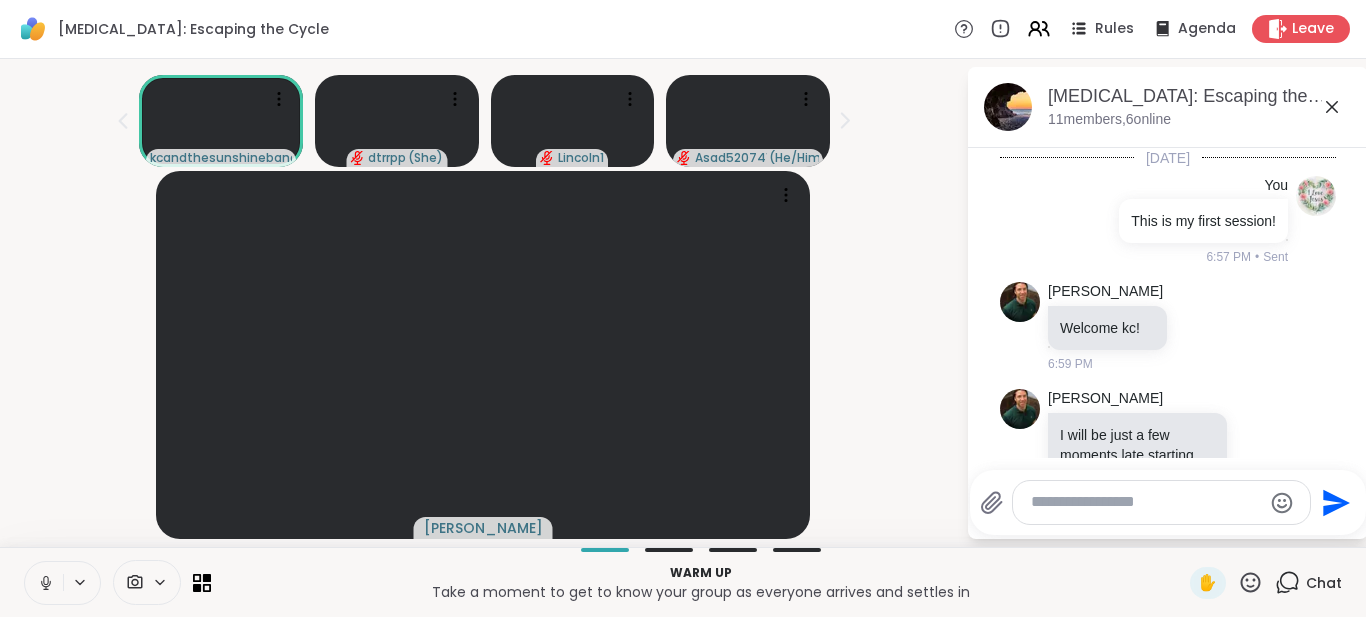 click on "[DATE] You This is my first session! 6:57 PM • Sent [PERSON_NAME] Welcome kc! 6:59 PM [PERSON_NAME] I will be just a few moments late starting the session. I am having computer issues. Thank you all for your patience 7:00 PM You No problem! :) 7:01 PM • Sent" at bounding box center [1168, 411] 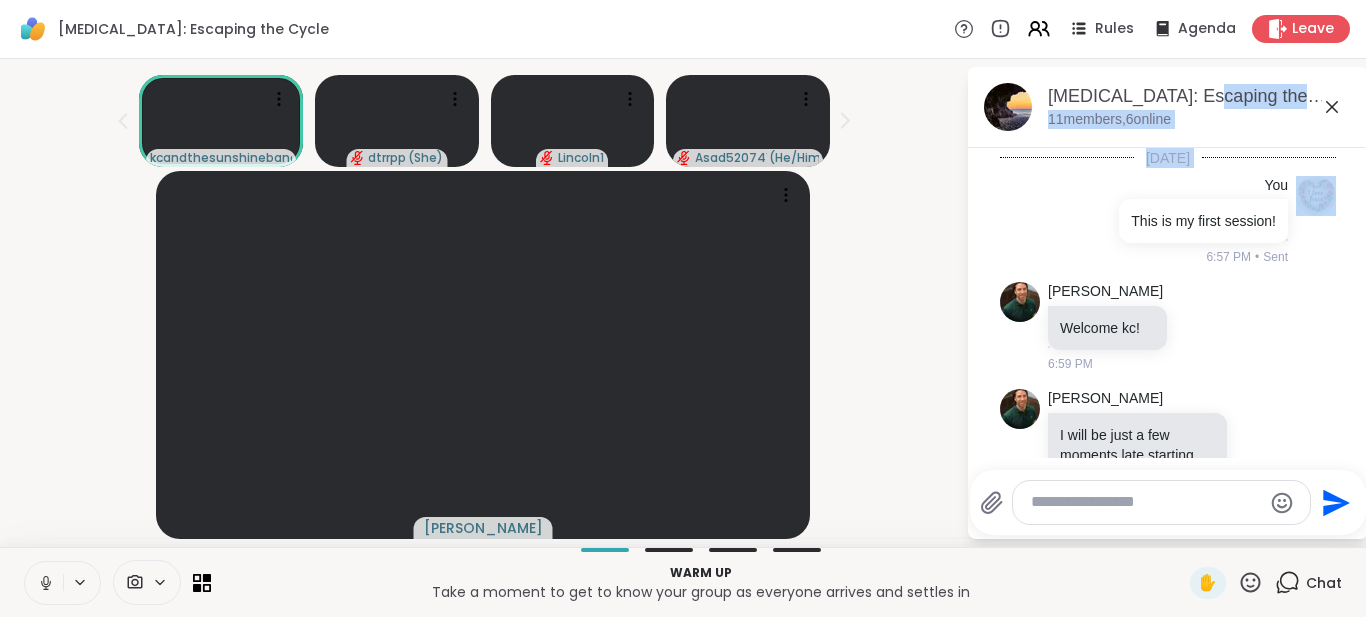 drag, startPoint x: 1331, startPoint y: 60, endPoint x: 1222, endPoint y: -103, distance: 196.08672 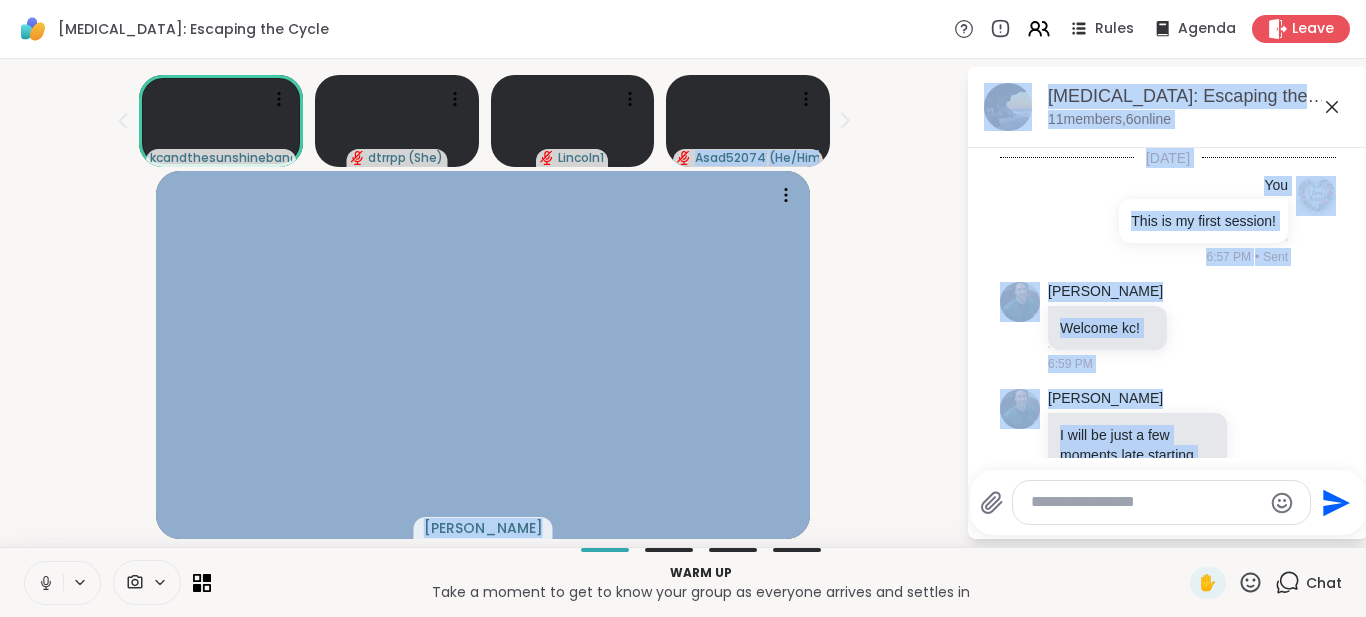 drag, startPoint x: 1159, startPoint y: 218, endPoint x: 937, endPoint y: -103, distance: 390.28836 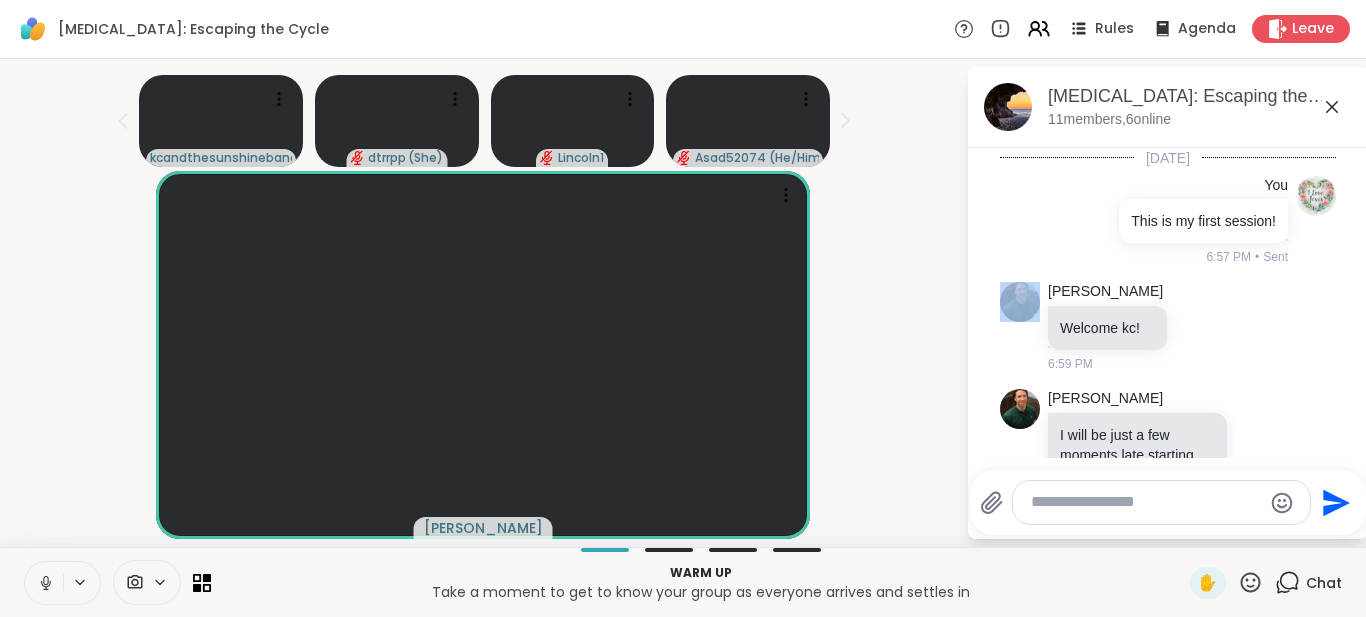 drag, startPoint x: 961, startPoint y: 132, endPoint x: 962, endPoint y: 10, distance: 122.0041 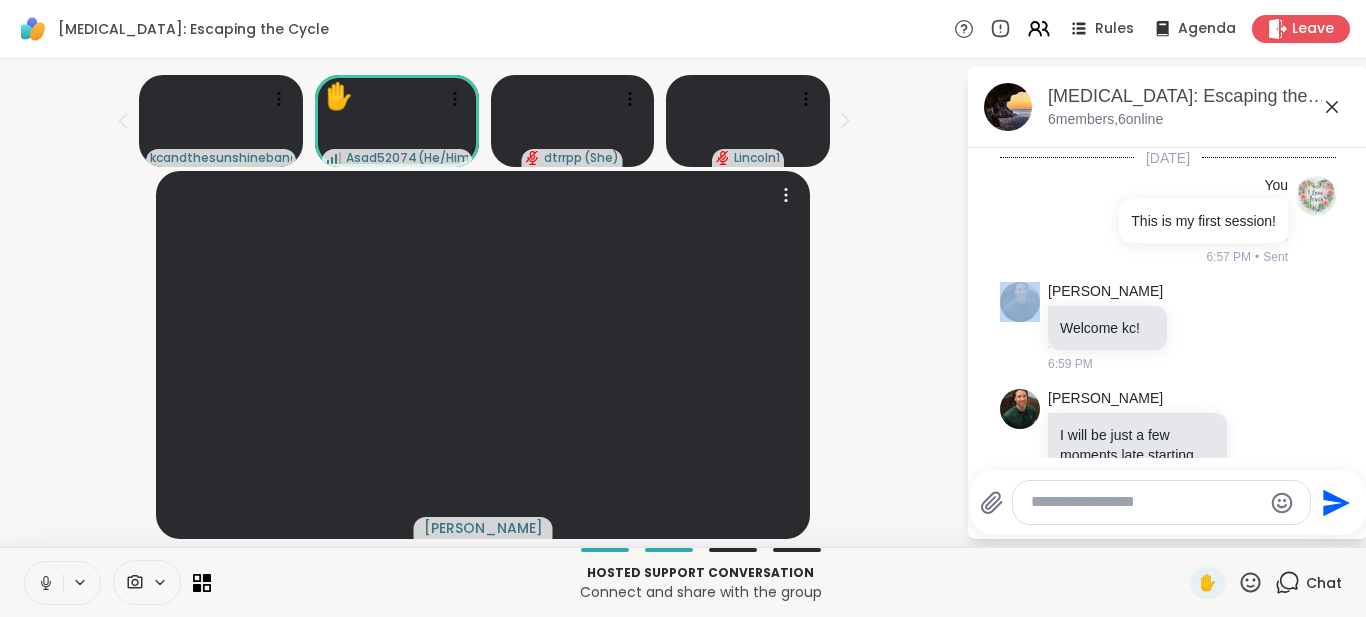 scroll, scrollTop: 207, scrollLeft: 0, axis: vertical 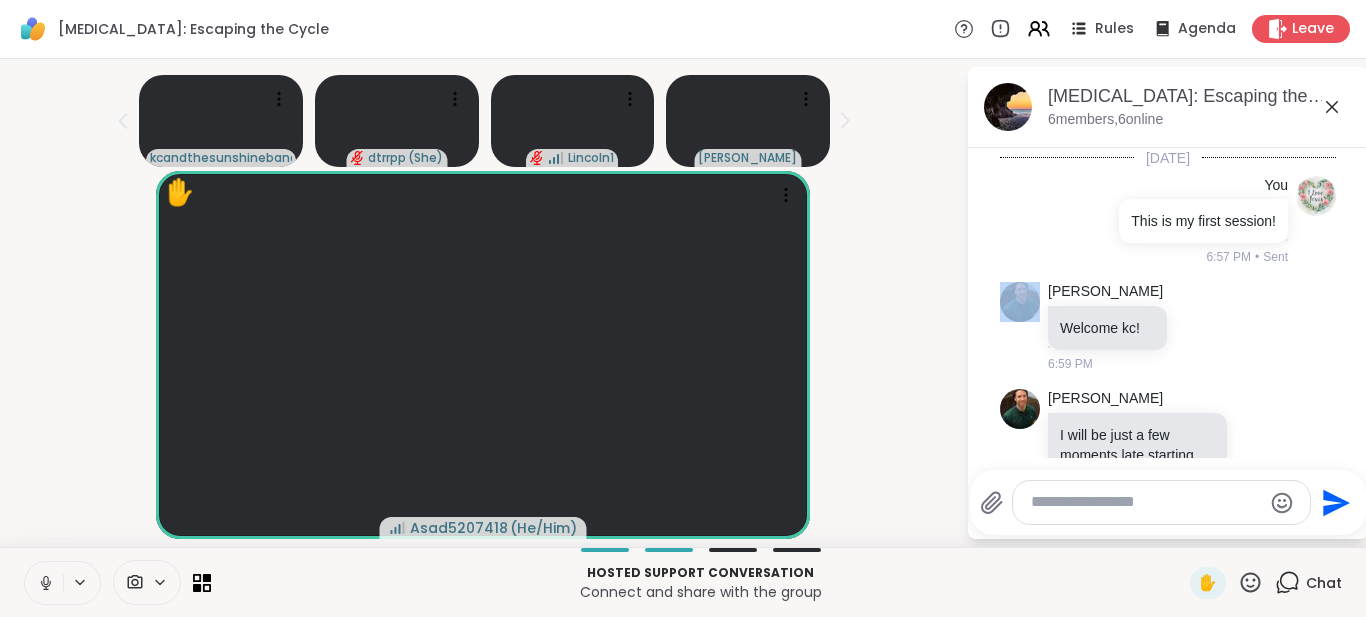 click on "kcandthesunshineband dtrrpp ( She ) Lincoln1 [PERSON_NAME] ✋ Asad5207418 ( He/Him ) [MEDICAL_DATA]: Escaping the Cycle, [DATE] 6  members,  6  online [DATE] You This is my first session! 6:57 PM • Sent [PERSON_NAME] Welcome kc! 6:59 PM [PERSON_NAME] I will be just a few moments late starting the session. I am having computer issues. Thank you all for your patience 7:00 PM You No problem! :) 7:01 PM • Sent Send" at bounding box center (683, 303) 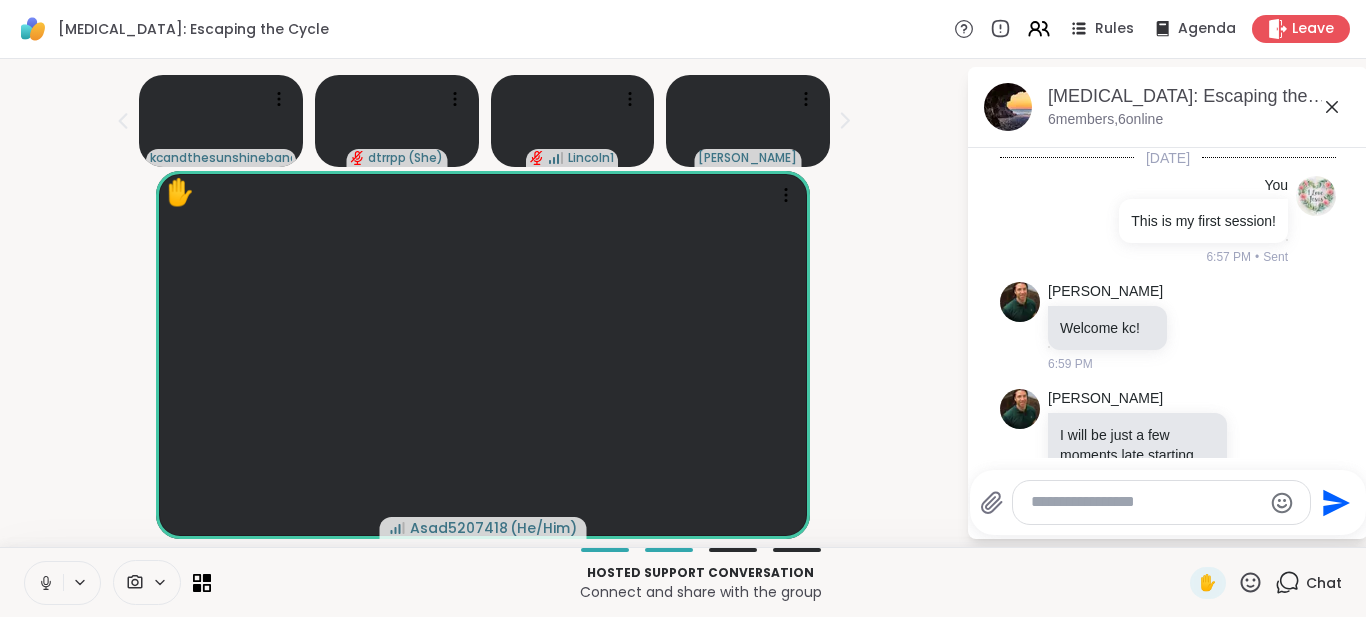 click on "✋ Asad5207418 ( He/Him )" at bounding box center [483, 355] 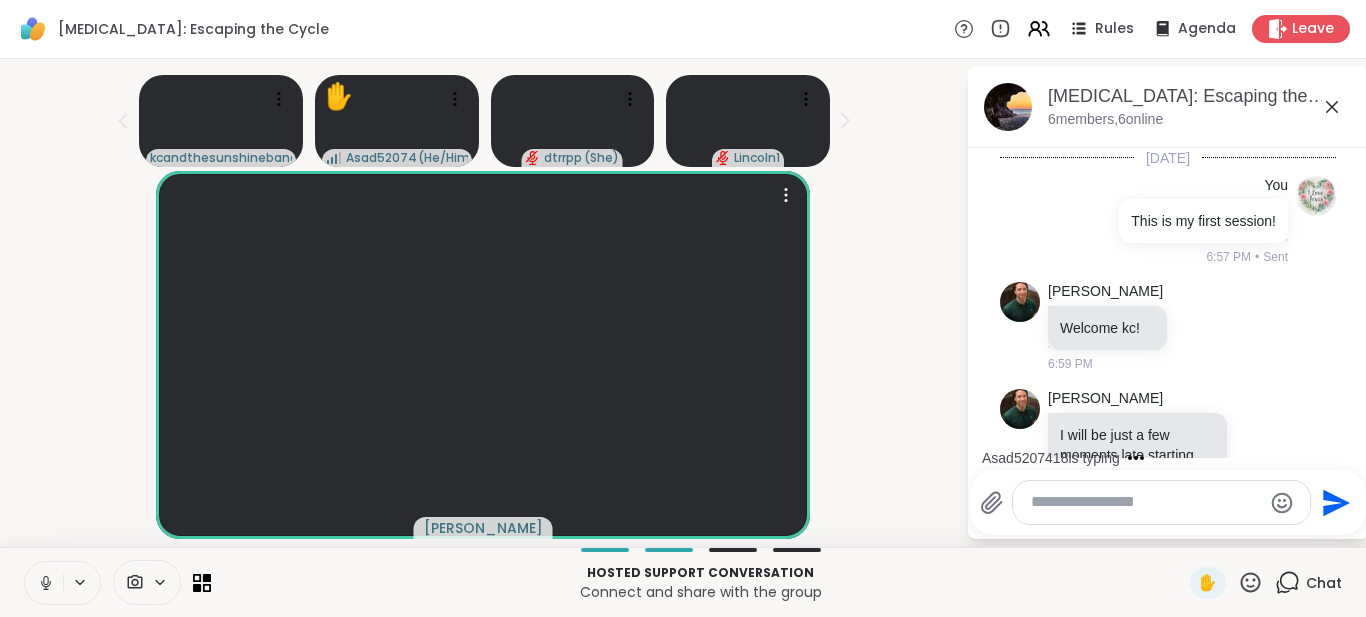 scroll, scrollTop: 215, scrollLeft: 0, axis: vertical 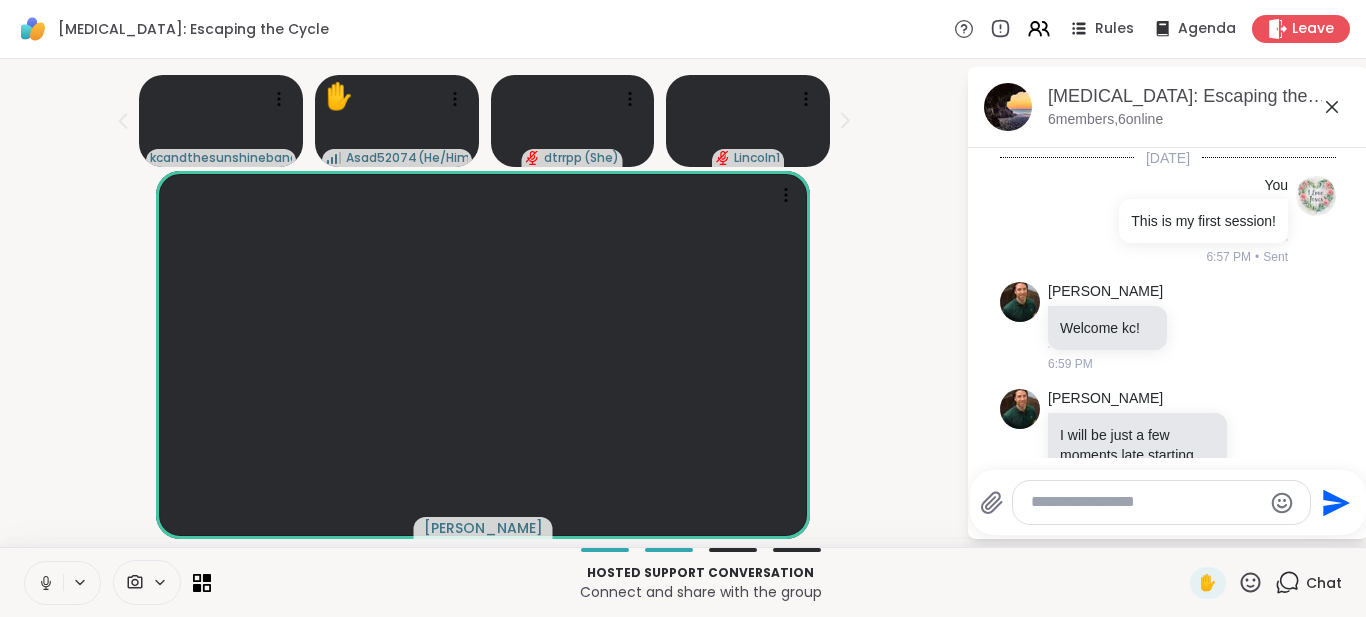 click on "7:00 PM" at bounding box center (1139, 551) 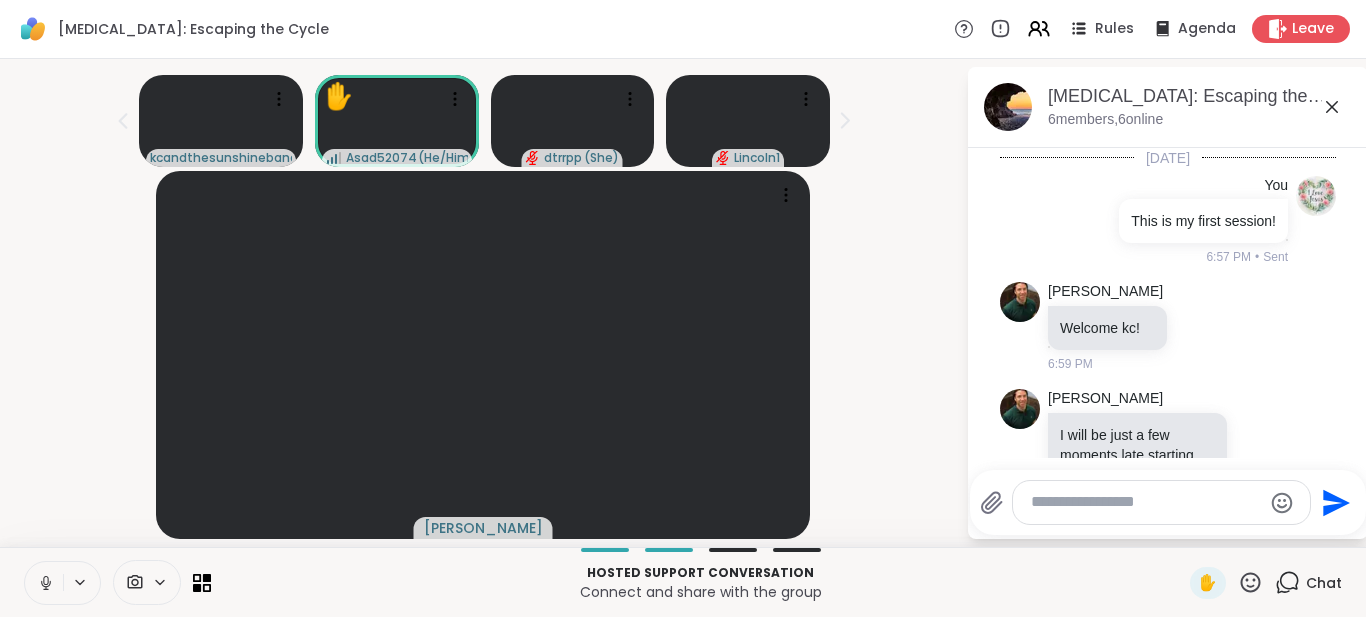 click on "You No problem! :) 7:01 PM • Sent" at bounding box center (1198, 621) 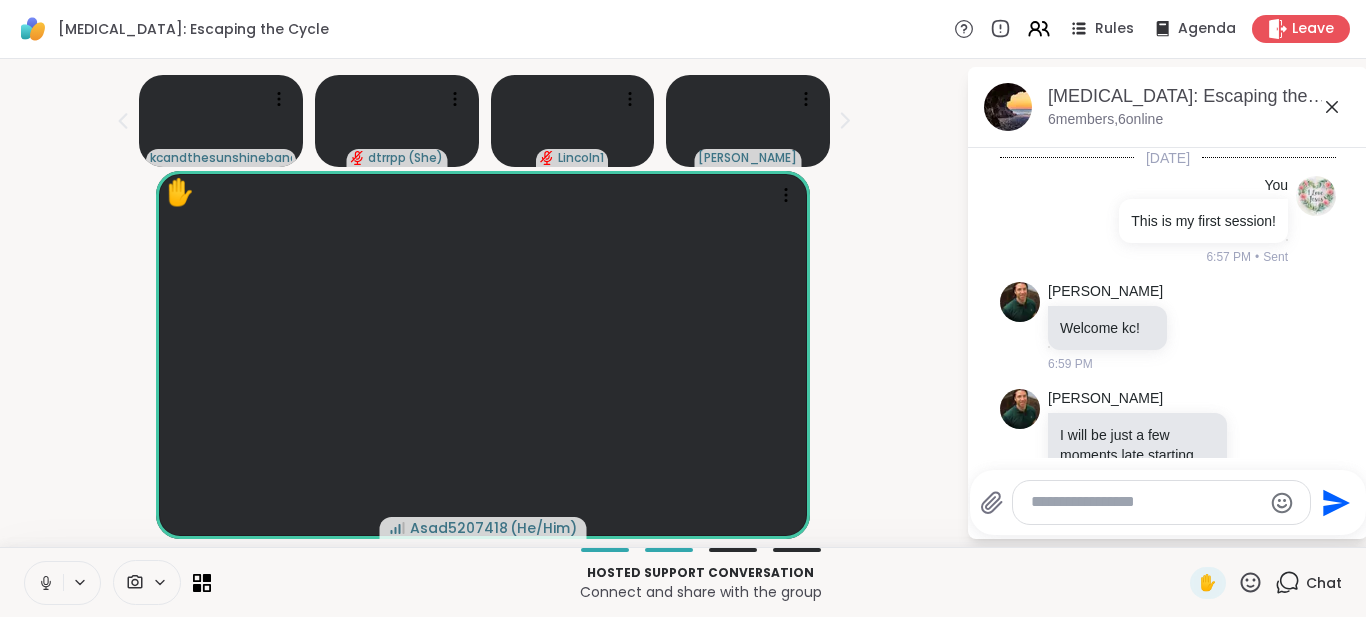 scroll, scrollTop: 207, scrollLeft: 0, axis: vertical 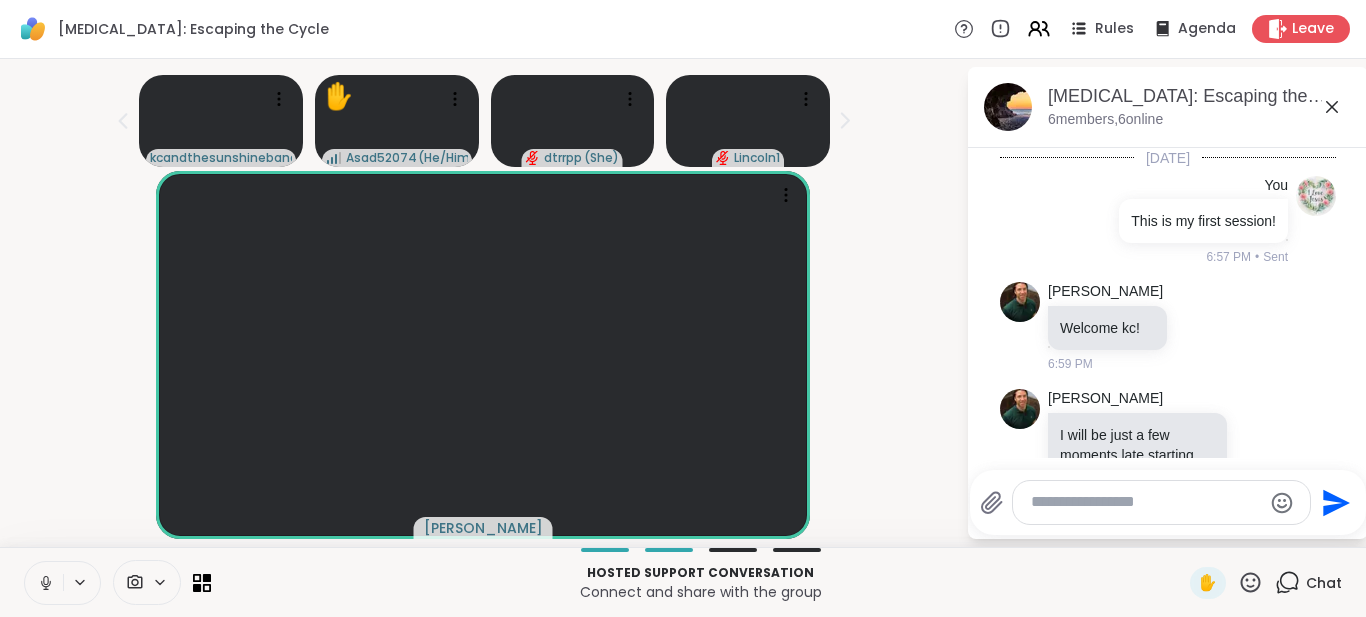 drag, startPoint x: 1246, startPoint y: 485, endPoint x: 1222, endPoint y: 494, distance: 25.632011 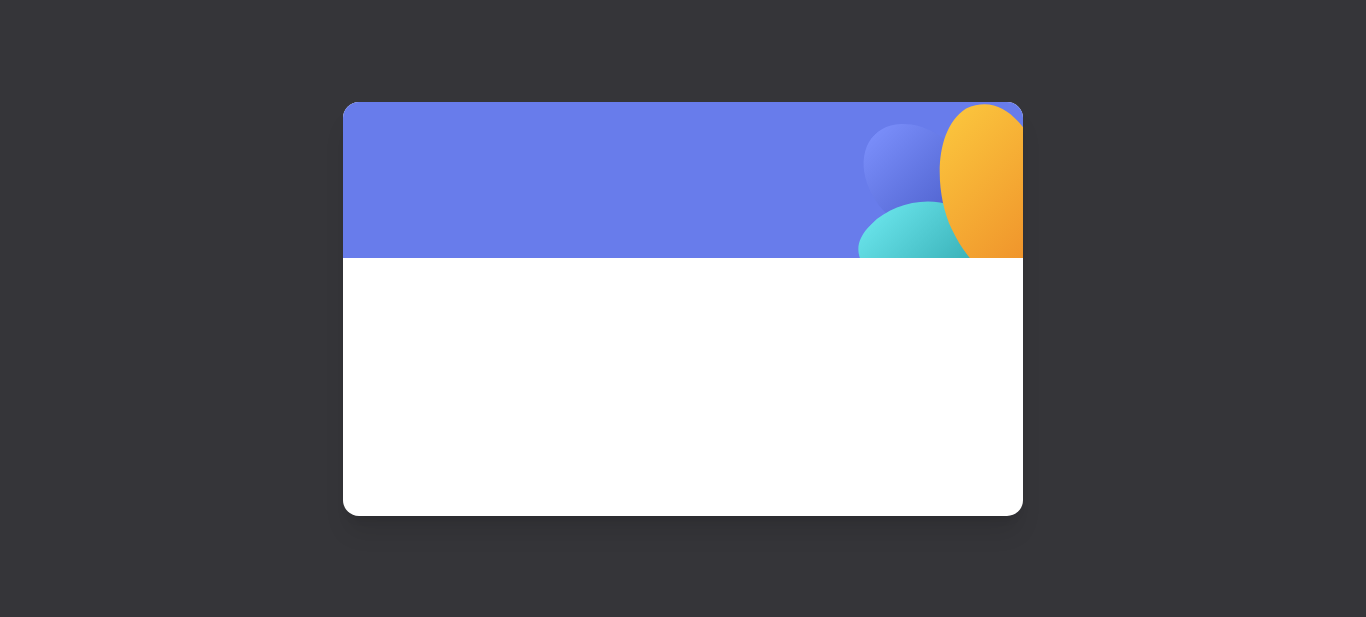 scroll, scrollTop: 0, scrollLeft: 0, axis: both 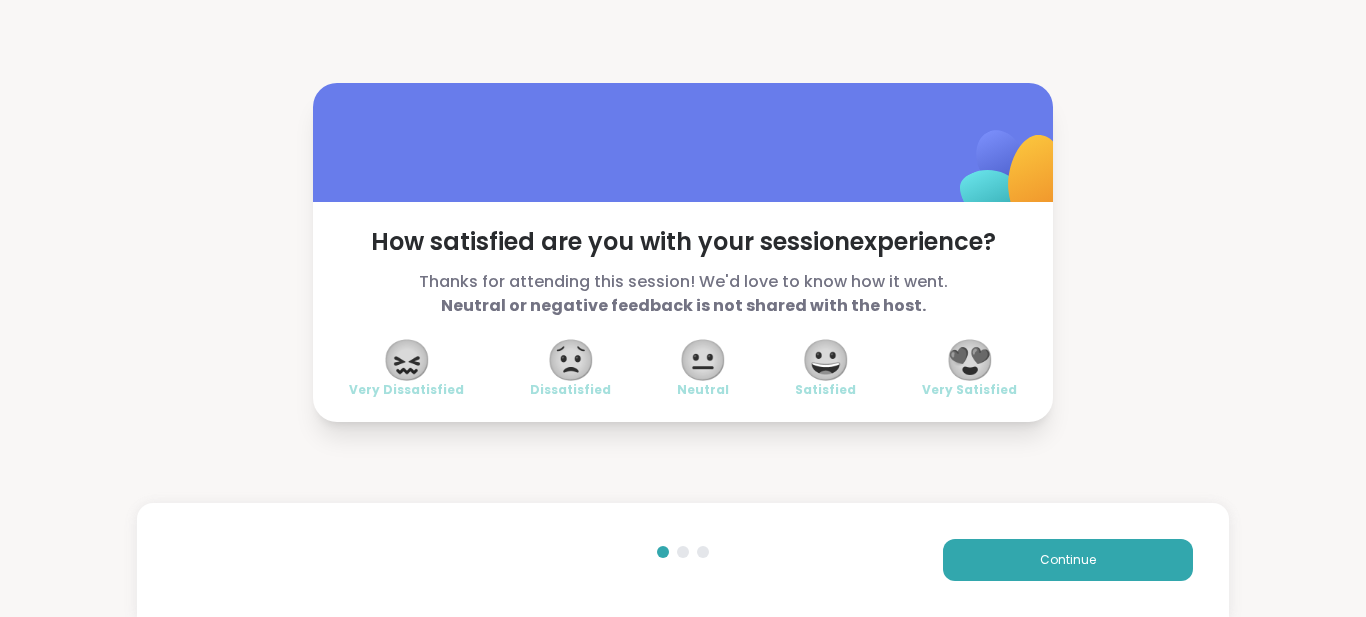 click on "😍" at bounding box center (970, 360) 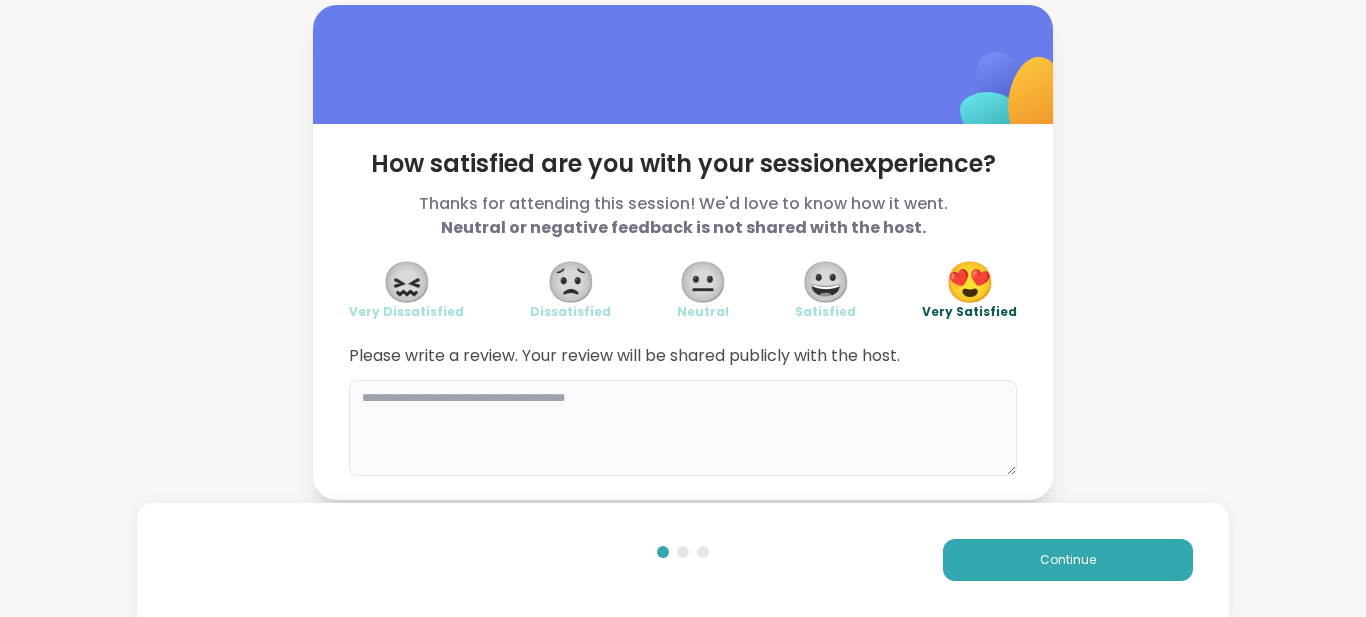 click at bounding box center [683, 428] 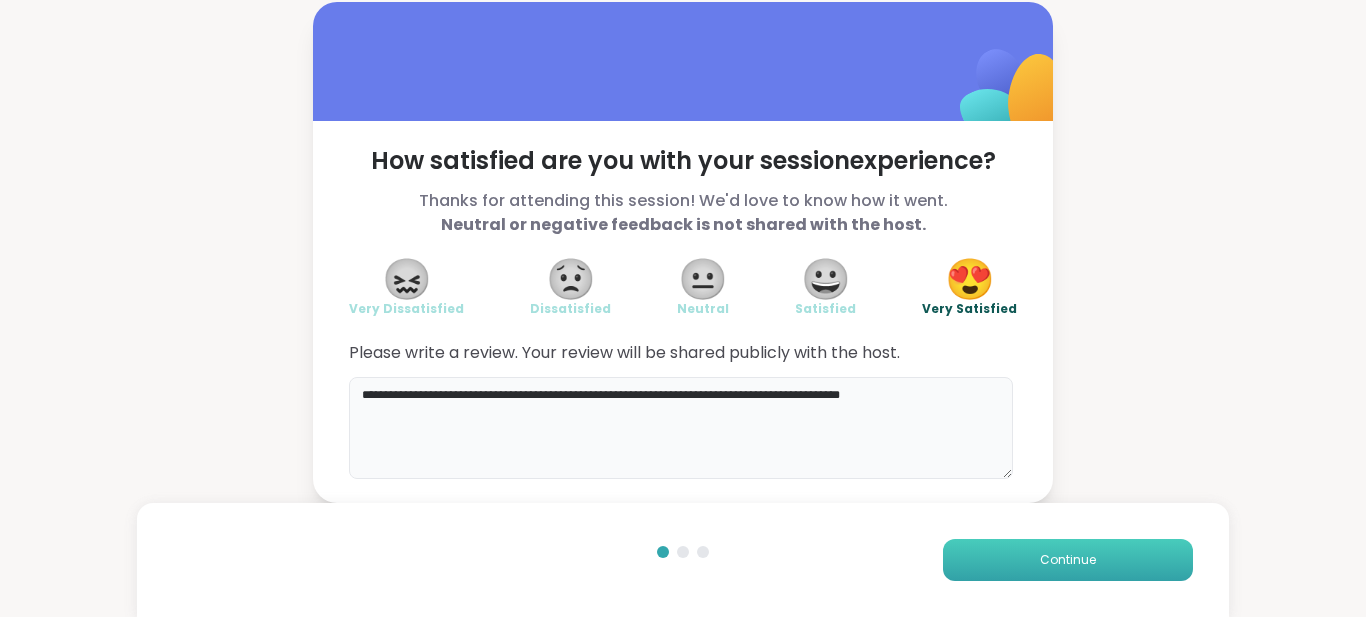 type on "**********" 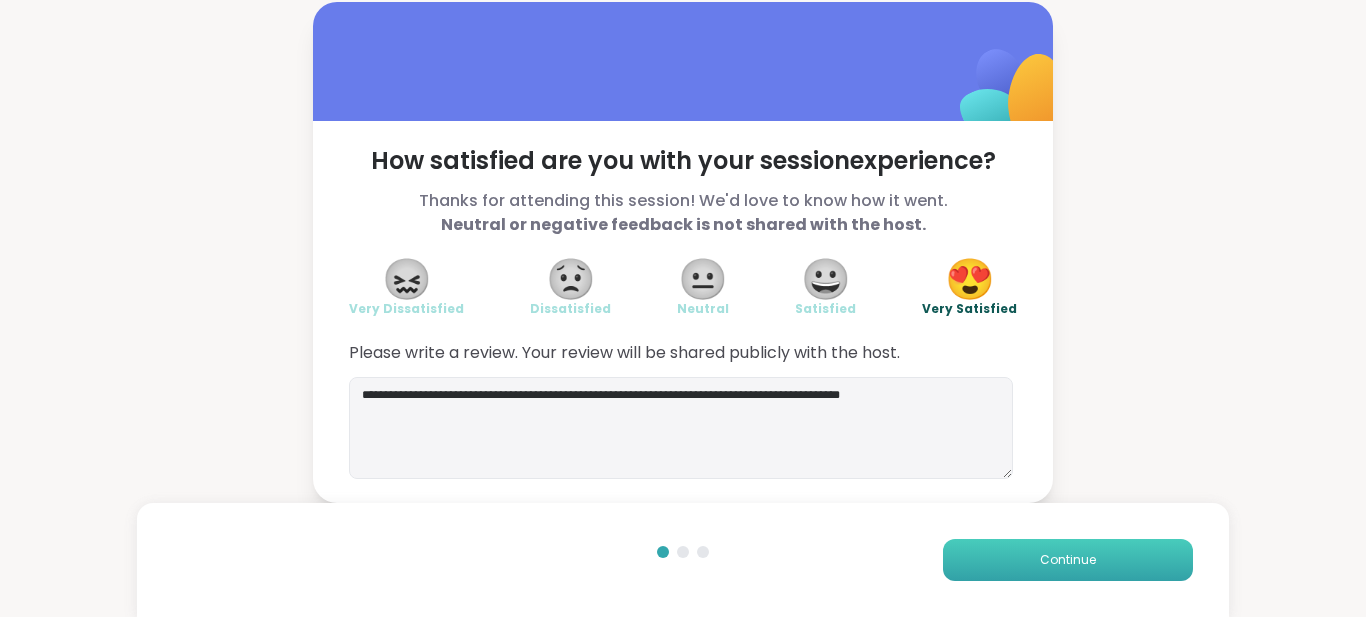 click on "Continue" at bounding box center [1068, 560] 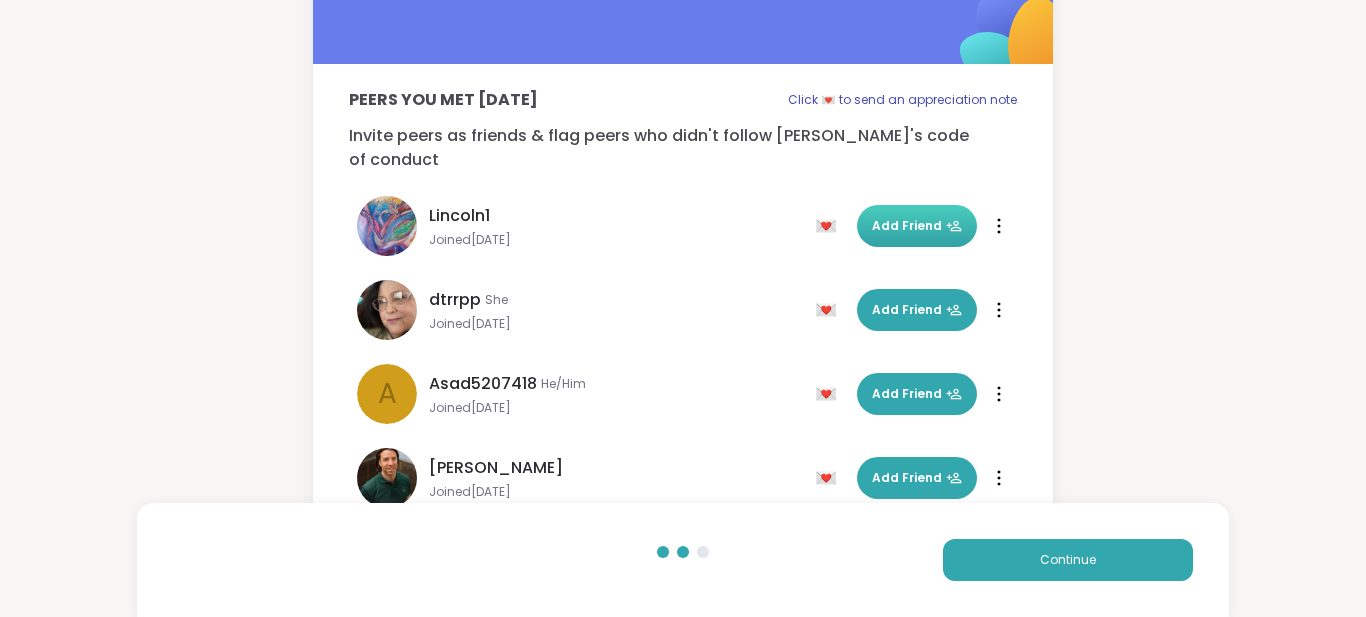 click on "Add Friend" at bounding box center [917, 226] 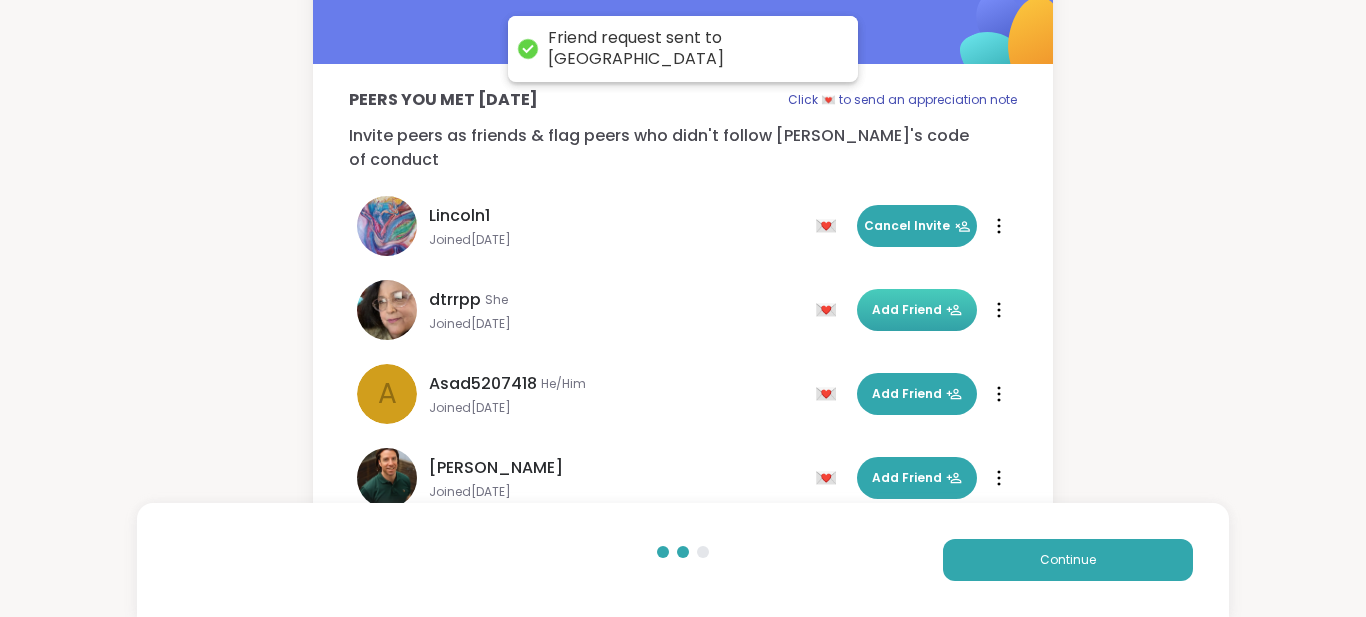 click on "Add Friend" at bounding box center [917, 310] 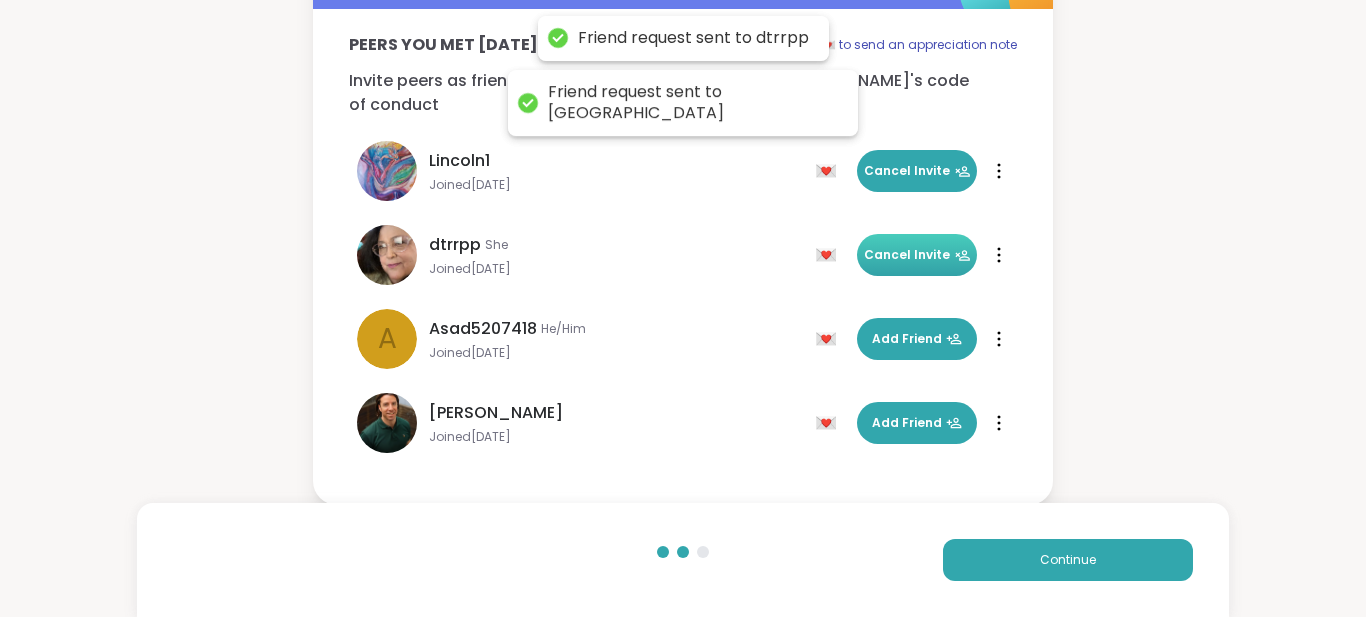 scroll, scrollTop: 133, scrollLeft: 0, axis: vertical 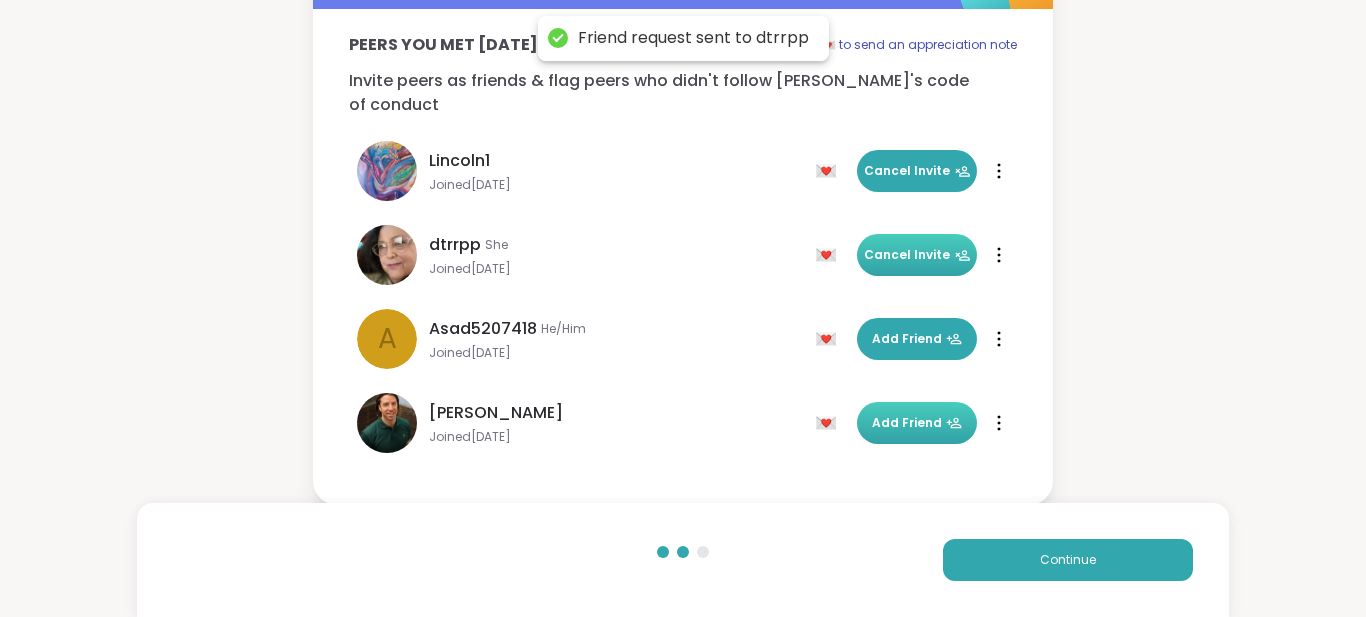 click on "Add Friend" at bounding box center (917, 423) 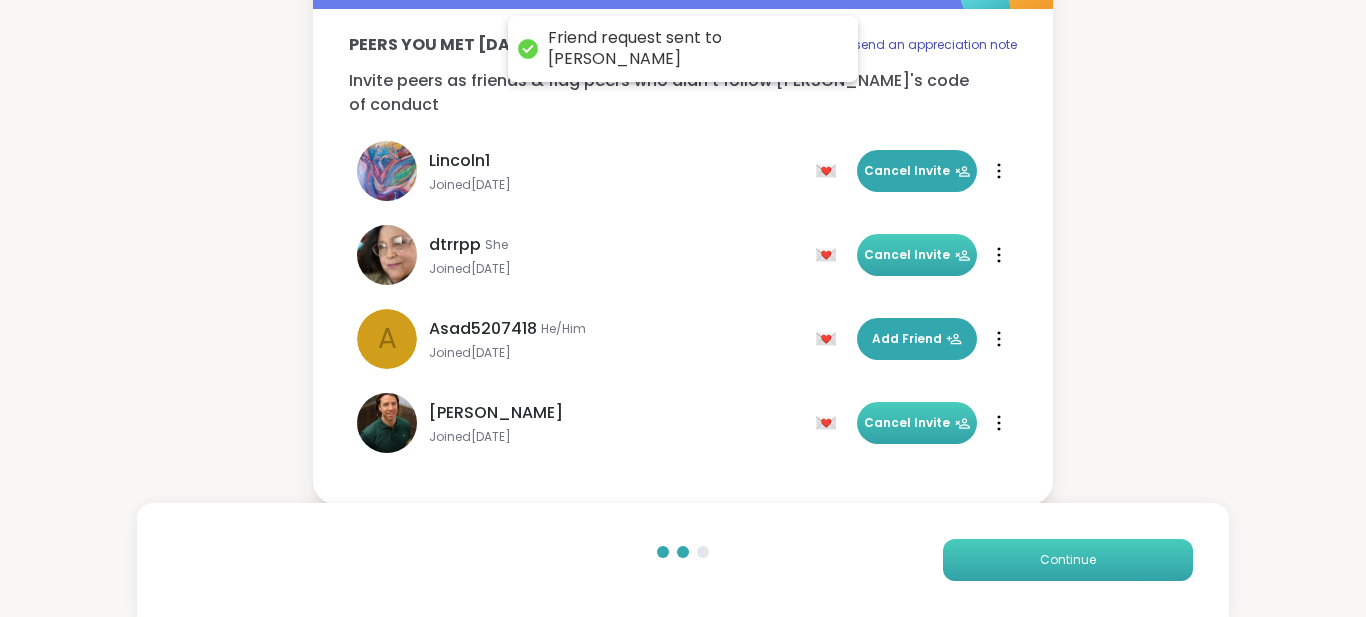 click on "Continue" at bounding box center (1068, 560) 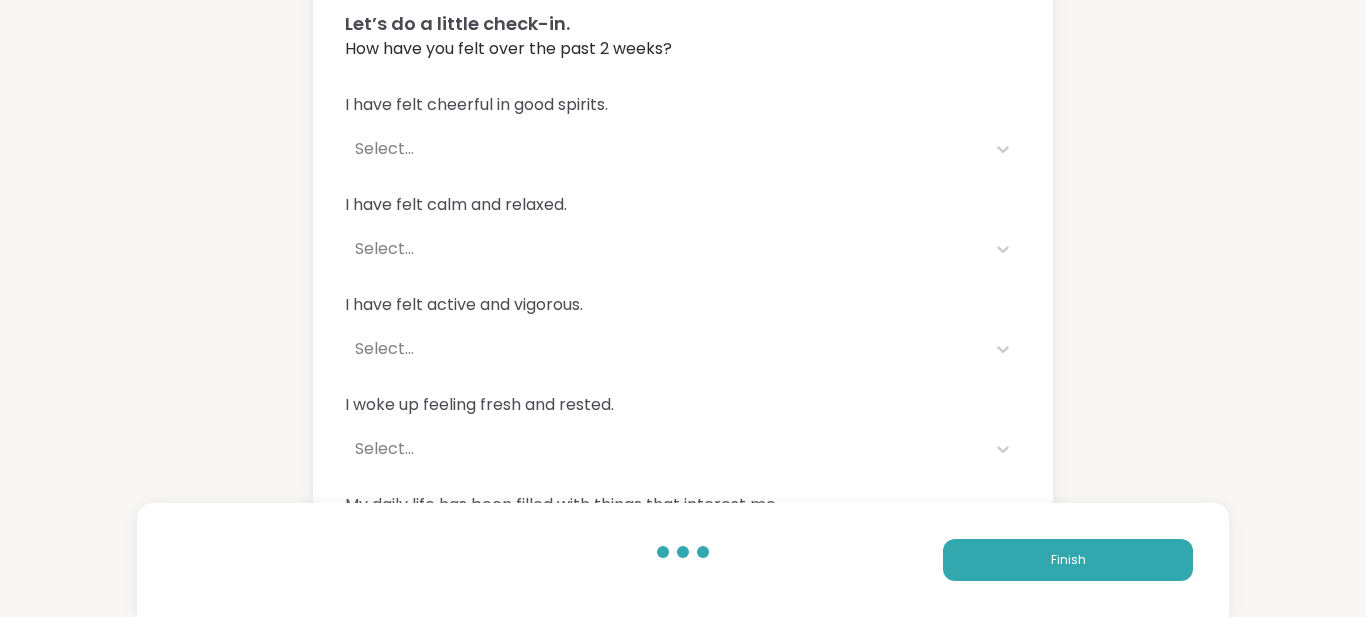 click on "Select..." at bounding box center (665, 149) 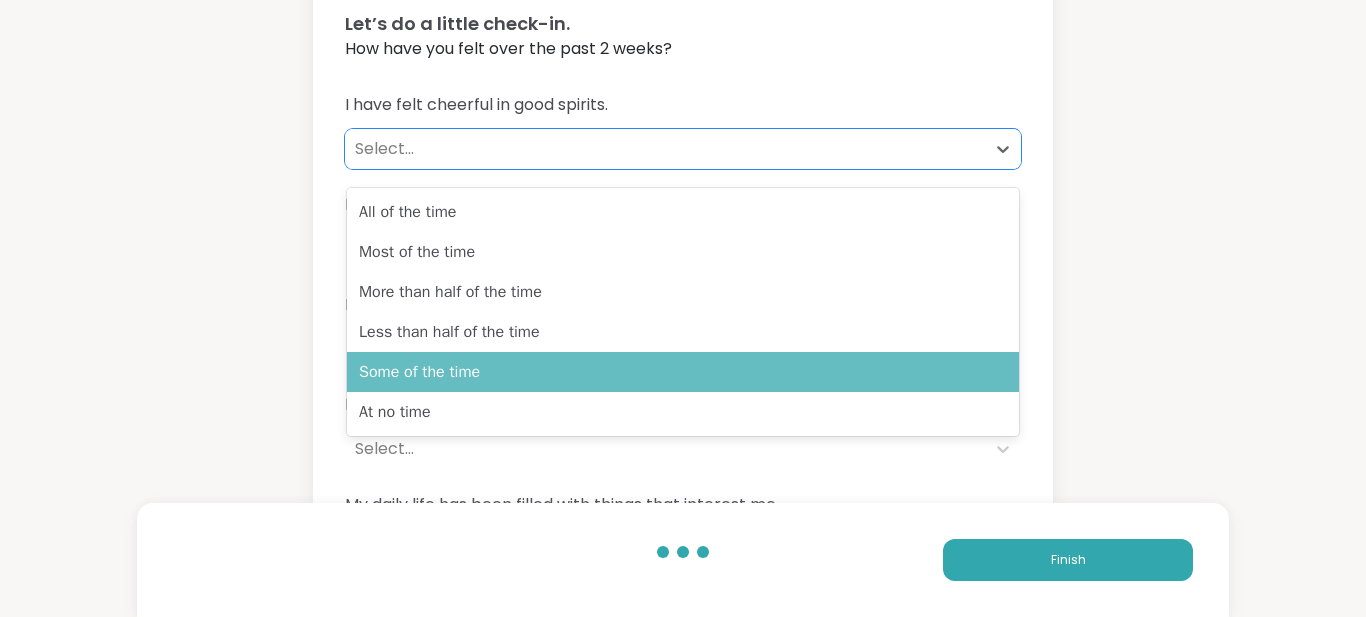 click on "Some of the time" at bounding box center (683, 372) 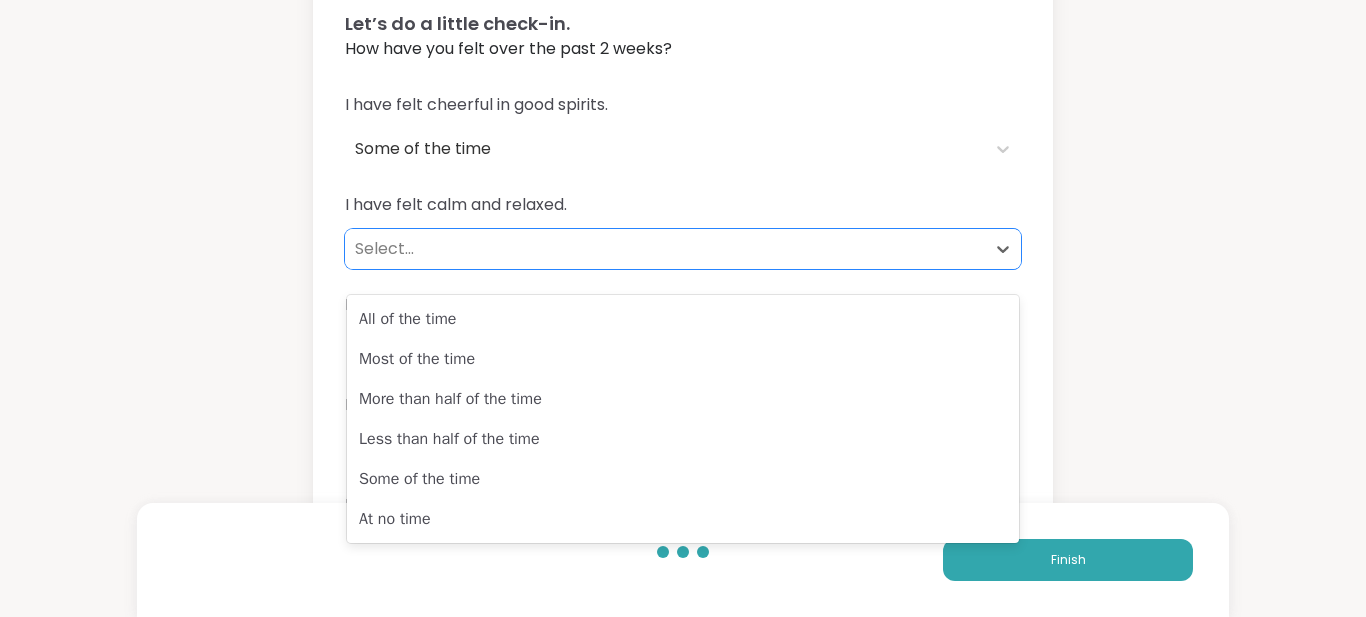 click on "Select..." at bounding box center [665, 249] 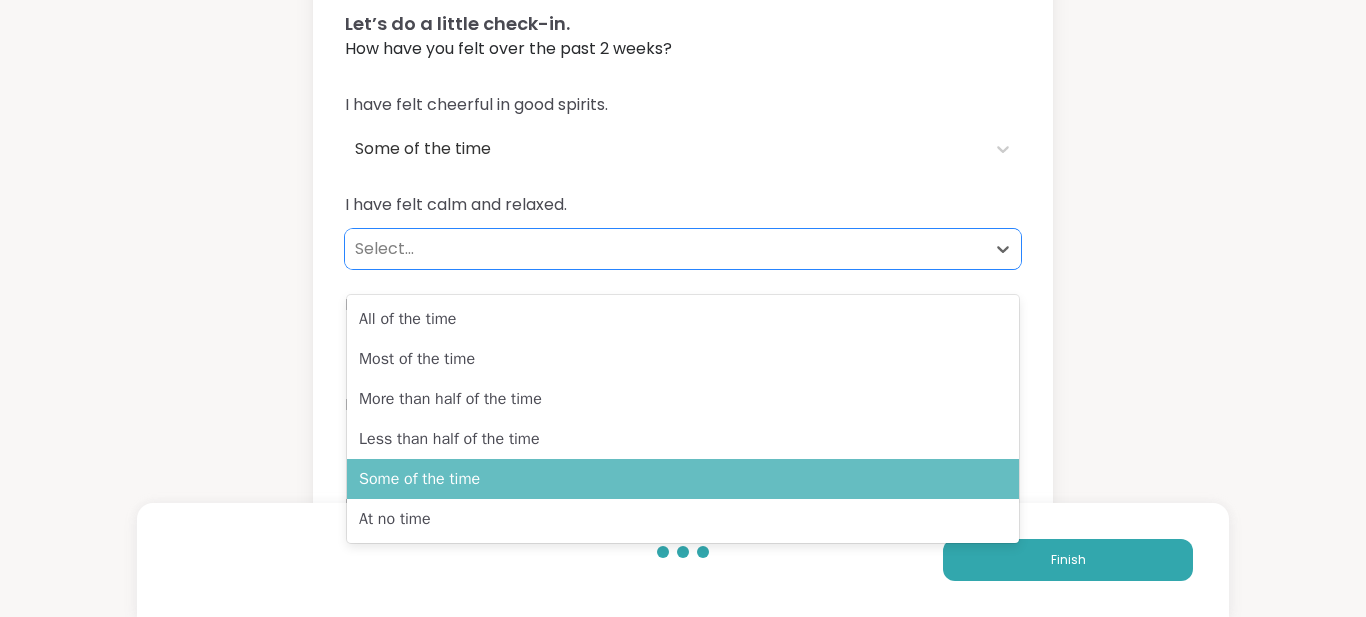 click on "Some of the time" at bounding box center (683, 479) 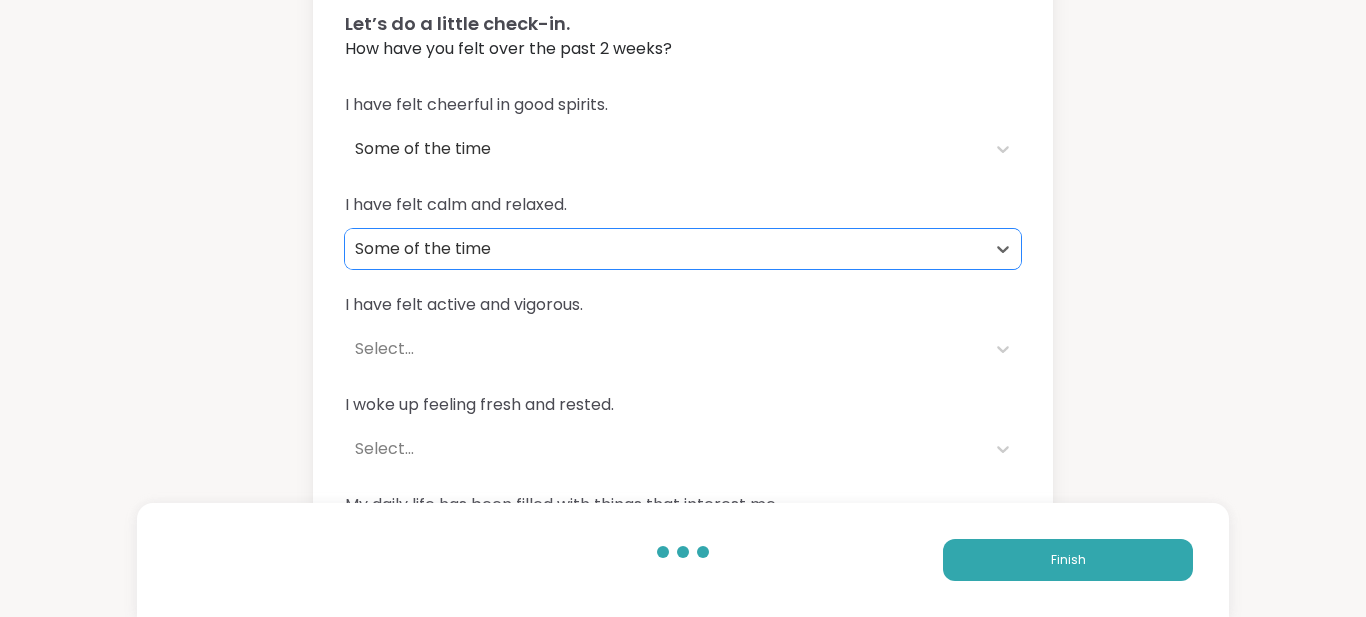 click on "Select..." at bounding box center (665, 349) 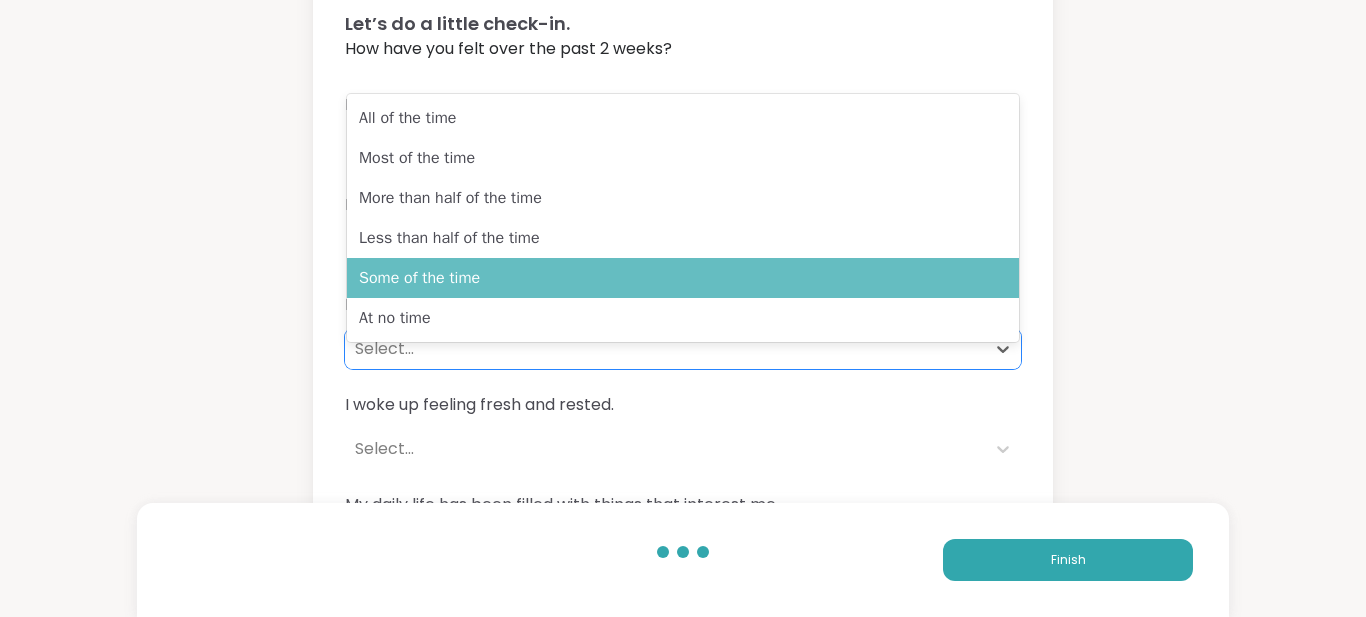 click on "Some of the time" at bounding box center [683, 278] 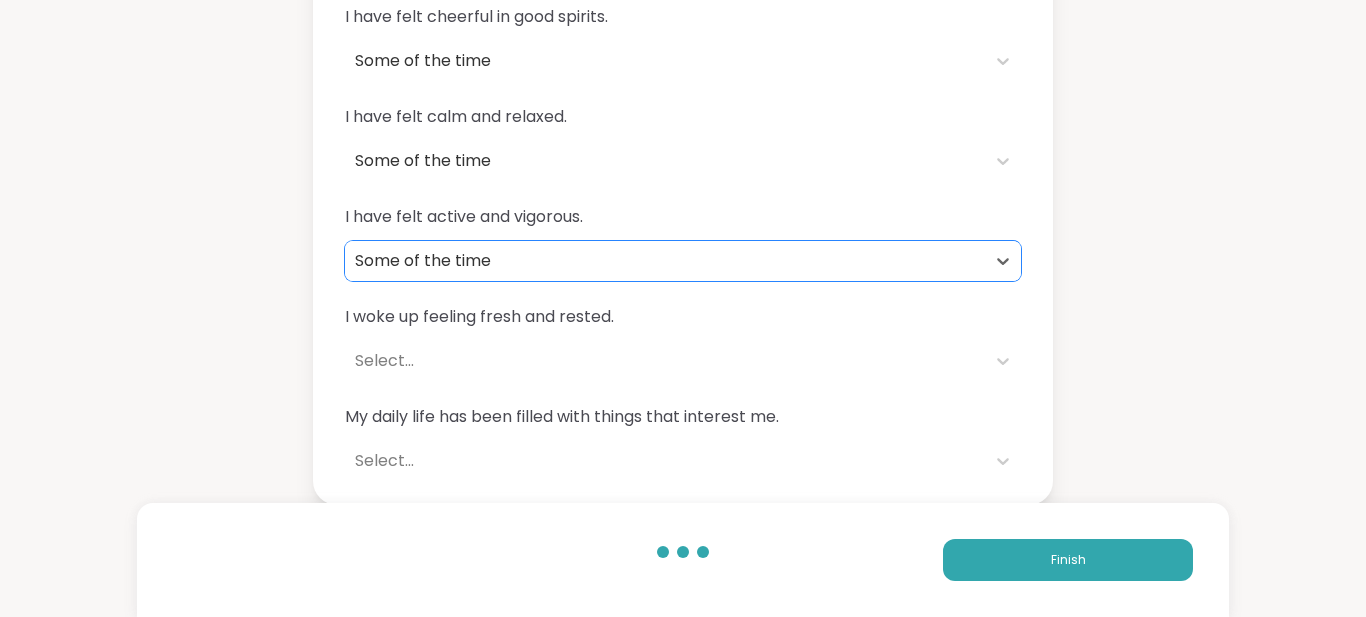 scroll, scrollTop: 266, scrollLeft: 0, axis: vertical 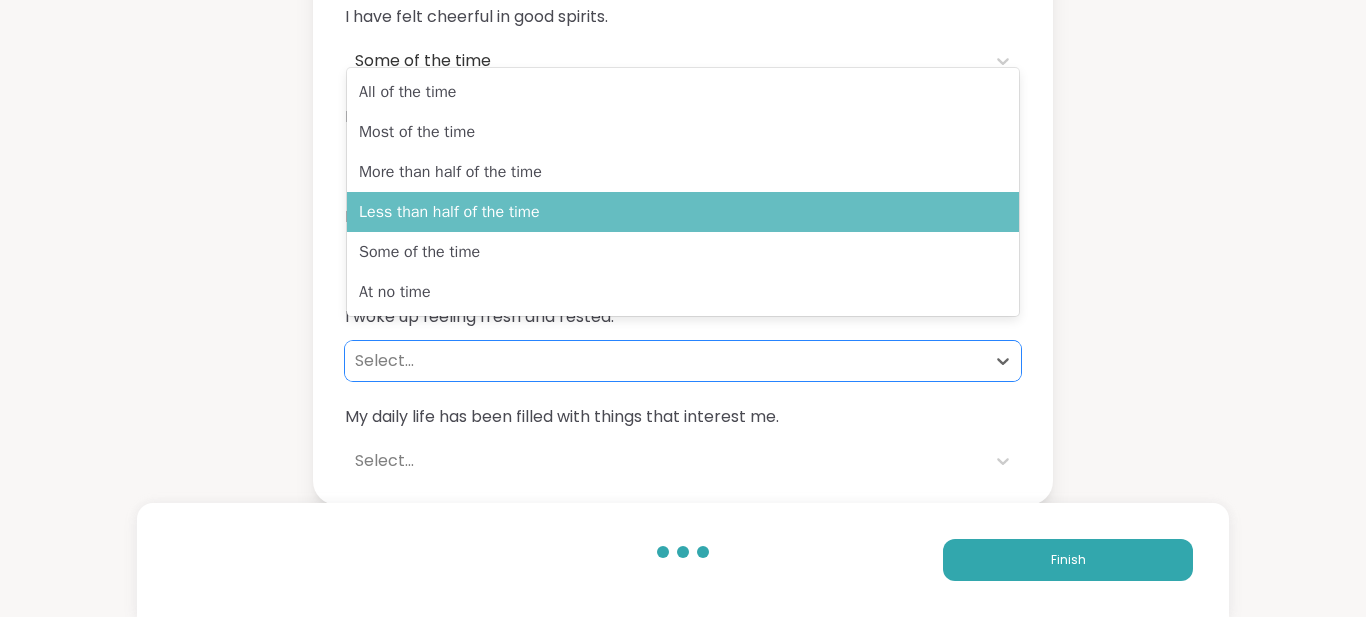 click on "Less than half of the time" at bounding box center (683, 212) 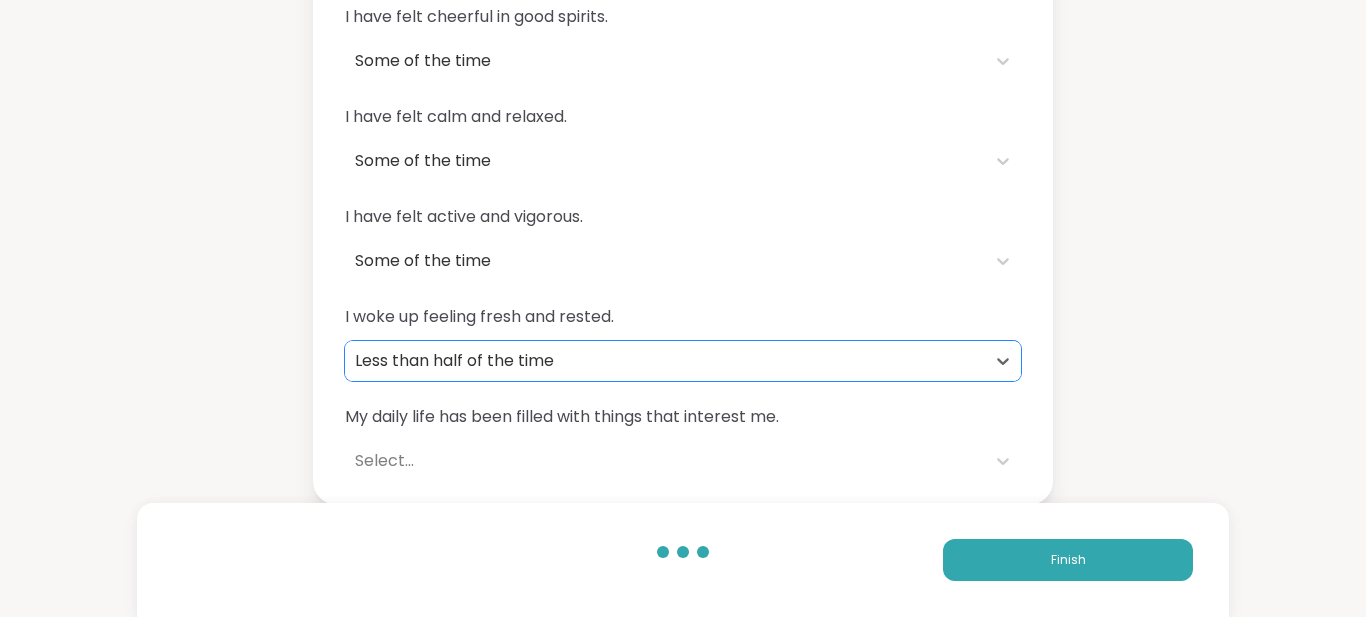 click on "Less than half of the time" at bounding box center (665, 361) 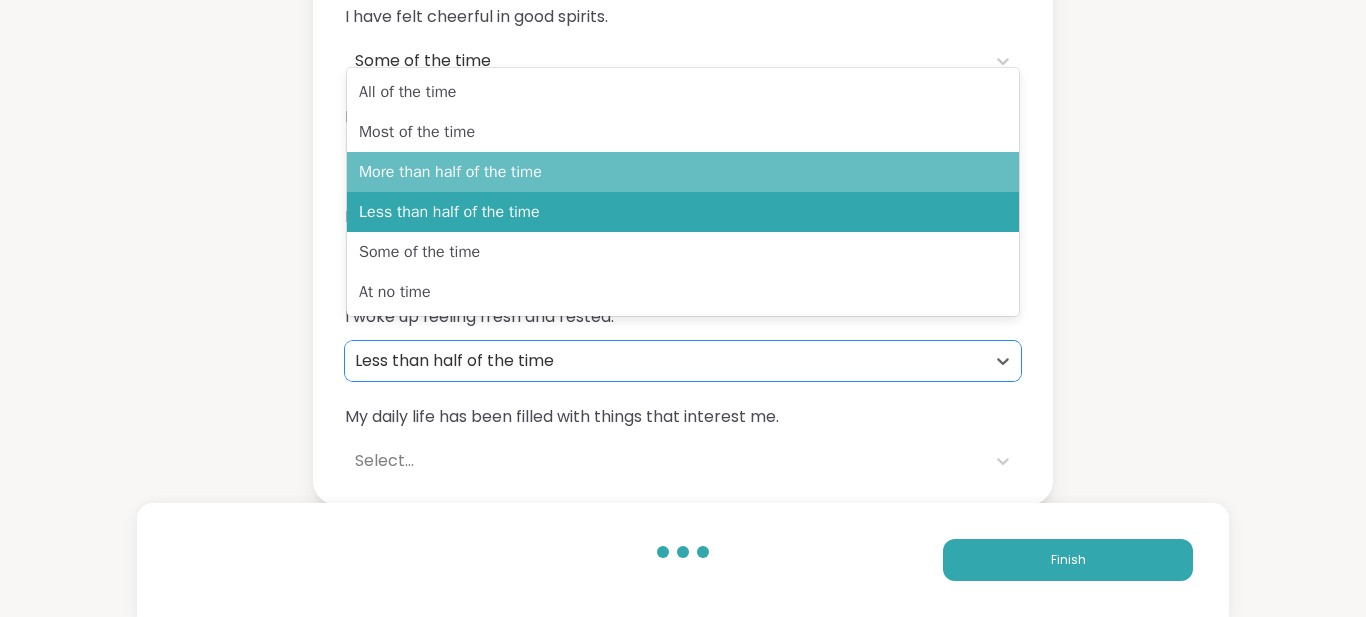 click on "More than half of the time" at bounding box center [683, 172] 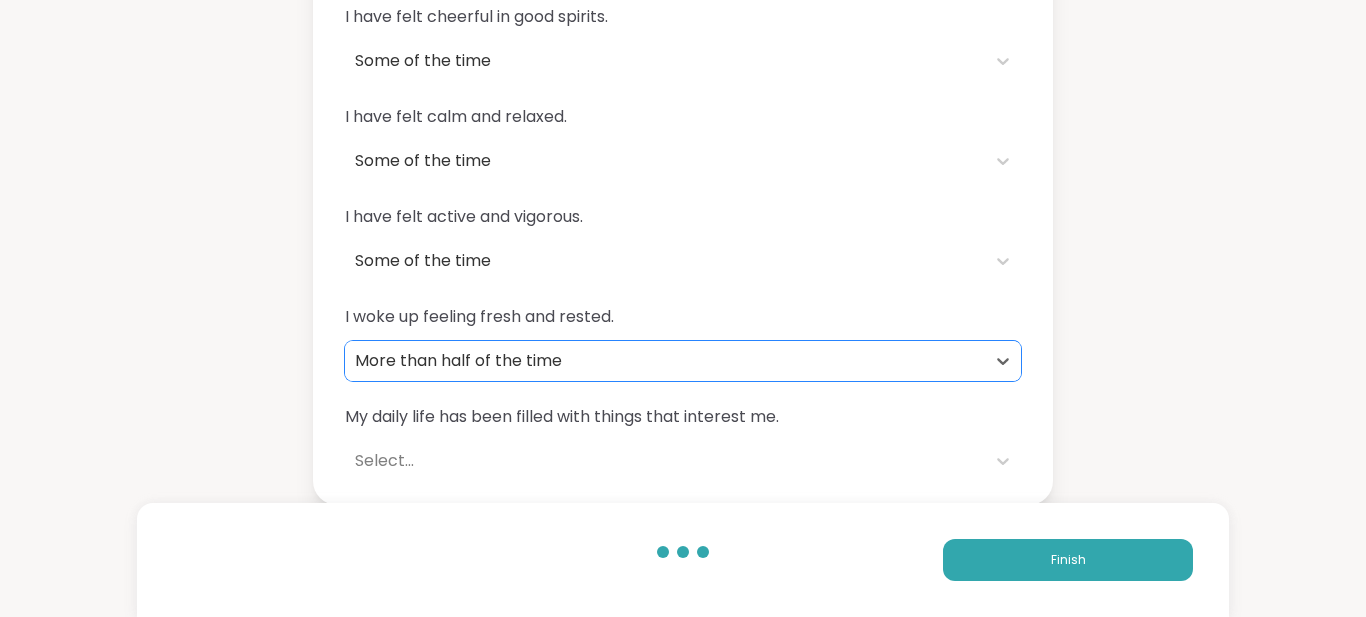 click on "More than half of the time" at bounding box center (665, 361) 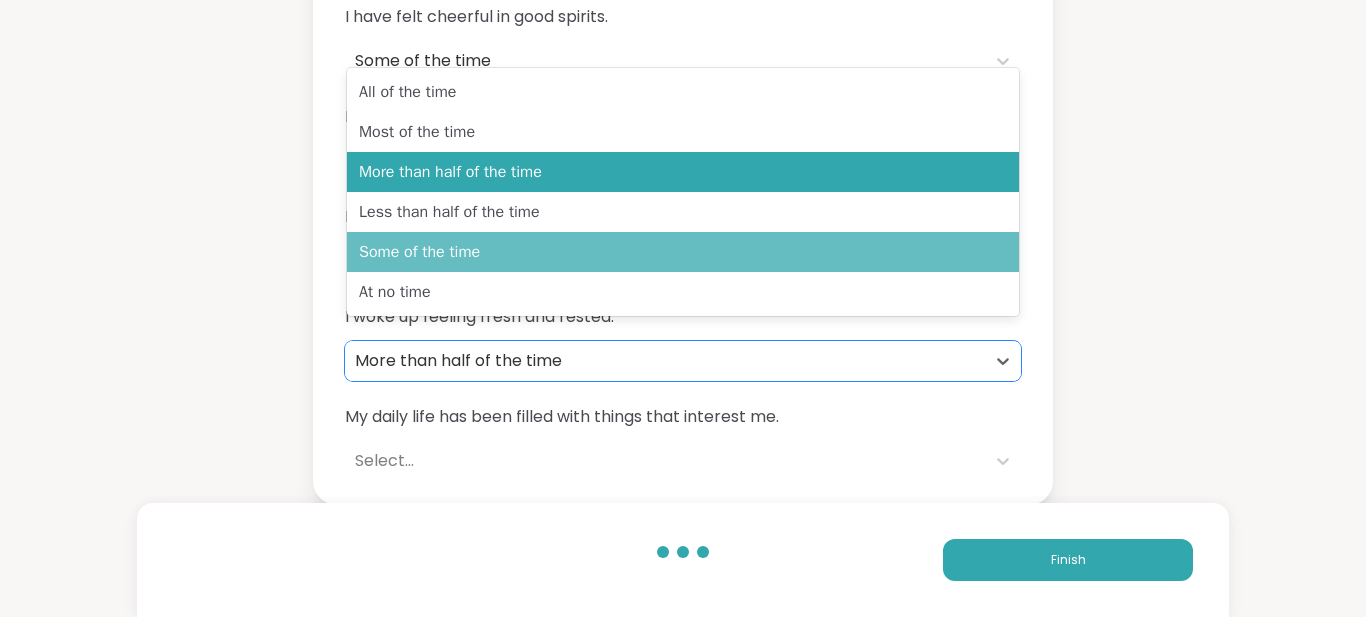 click on "Some of the time" at bounding box center (683, 252) 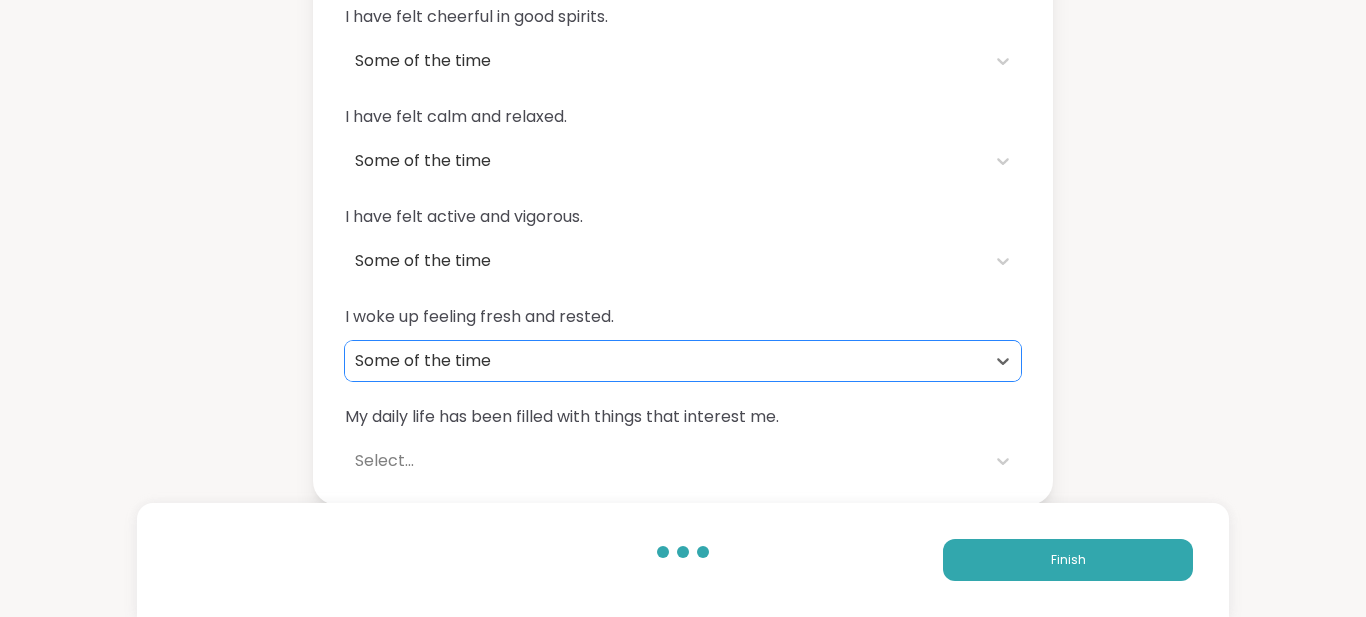 click on "Select..." at bounding box center [665, 461] 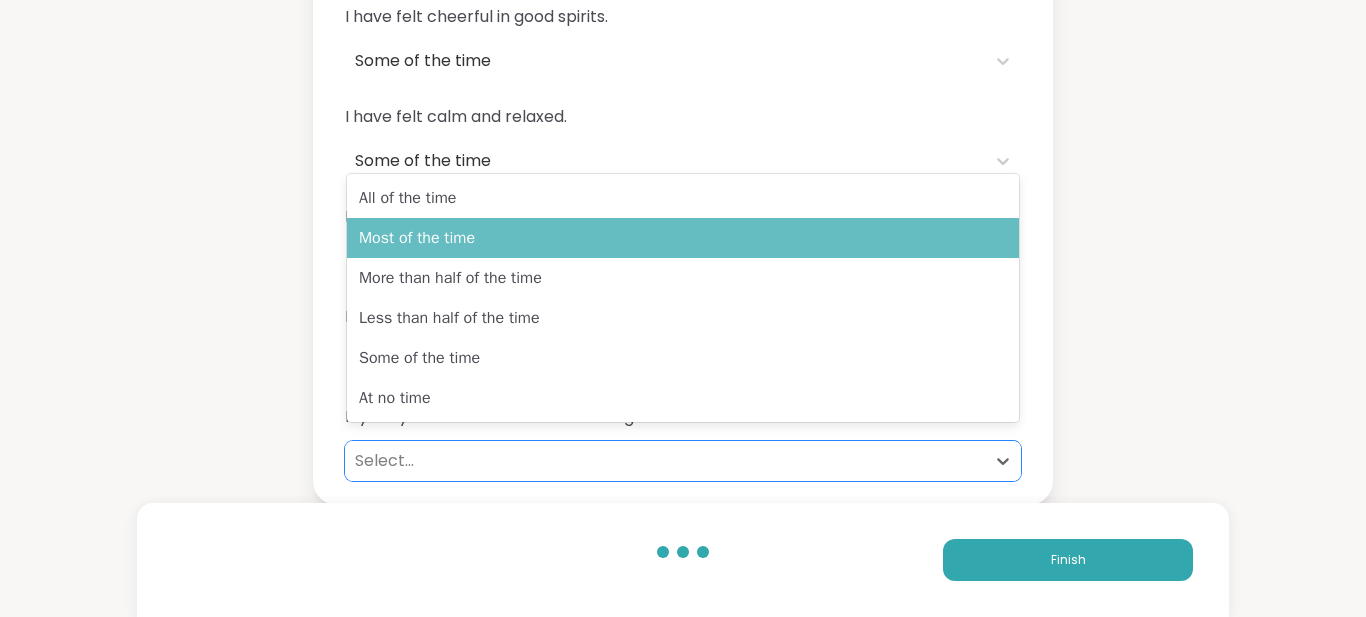 click on "Most of the time" at bounding box center (683, 238) 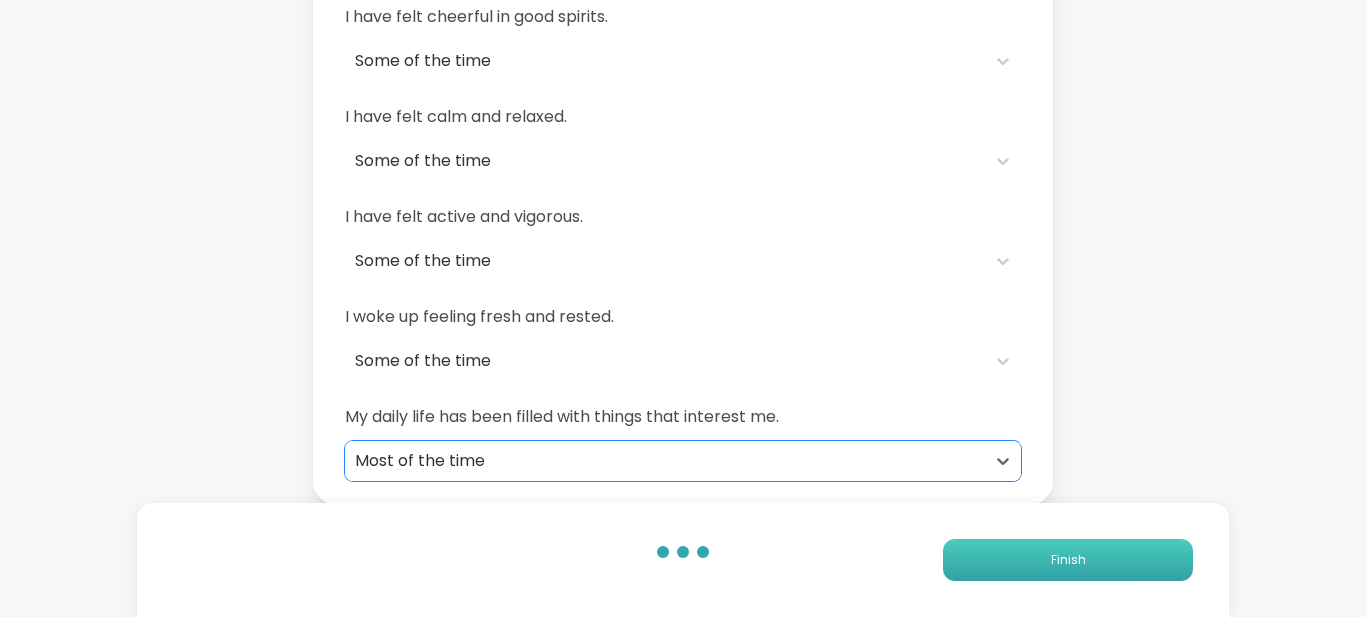 click on "Finish" at bounding box center (1068, 560) 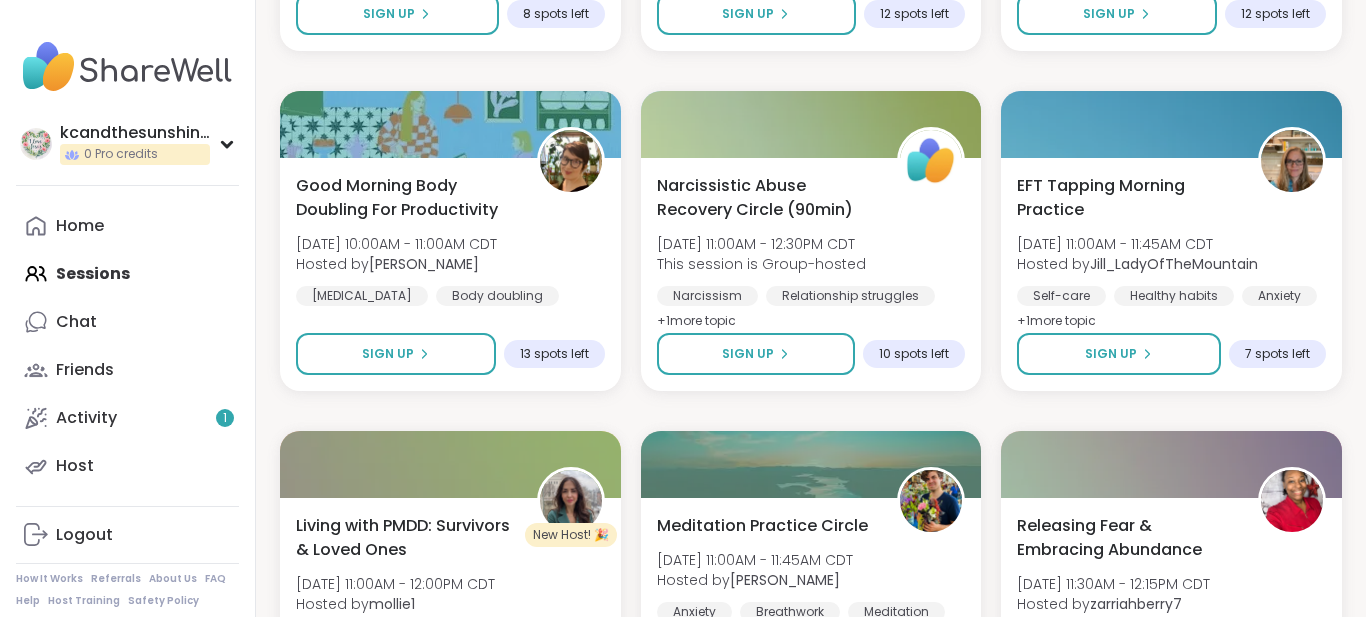 scroll, scrollTop: 1183, scrollLeft: 0, axis: vertical 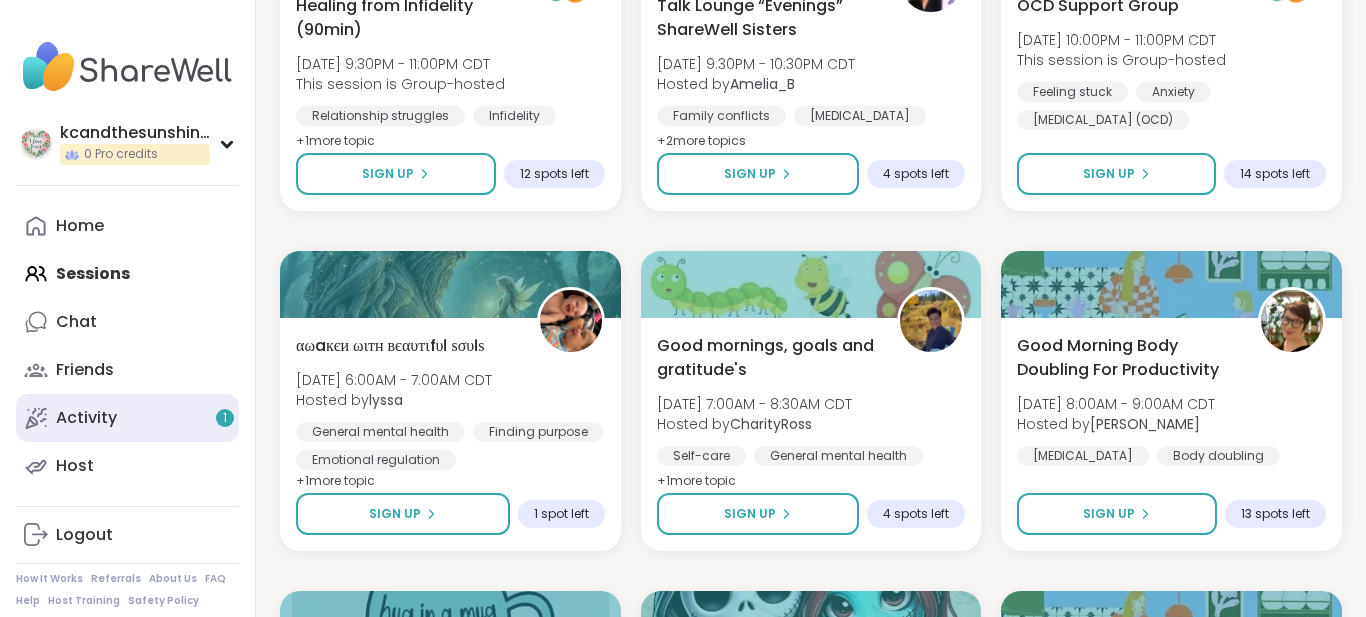 click on "Activity 1" at bounding box center [86, 418] 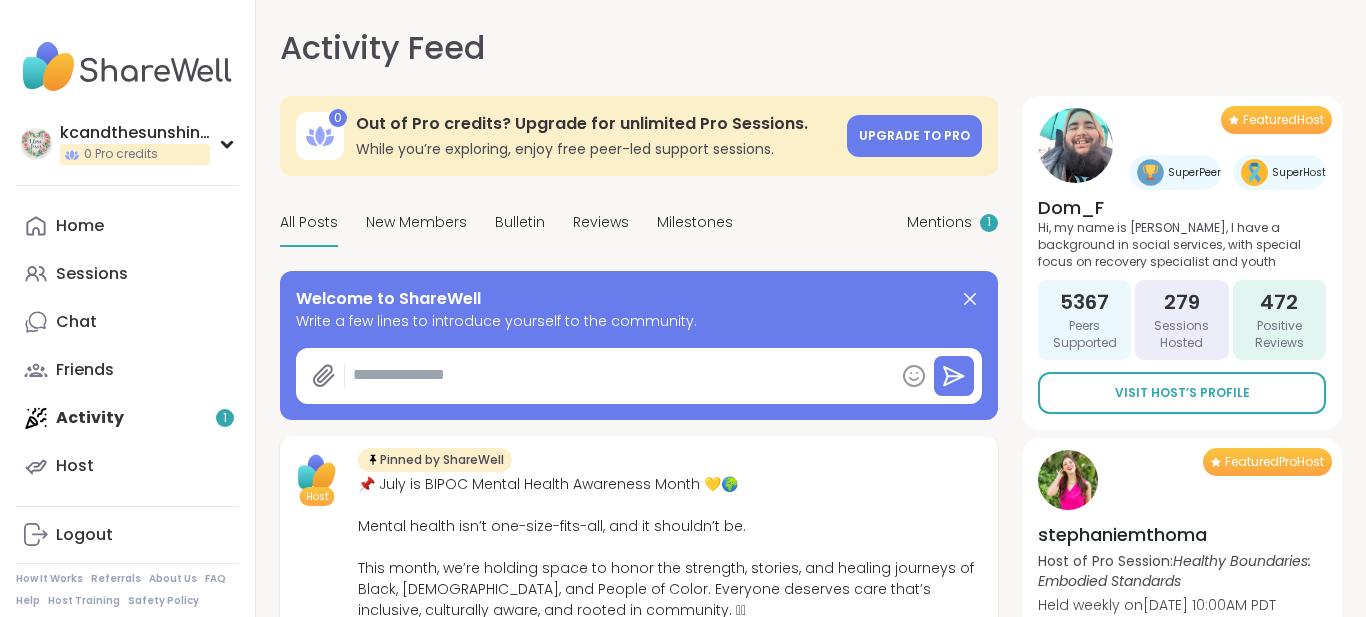 type on "*" 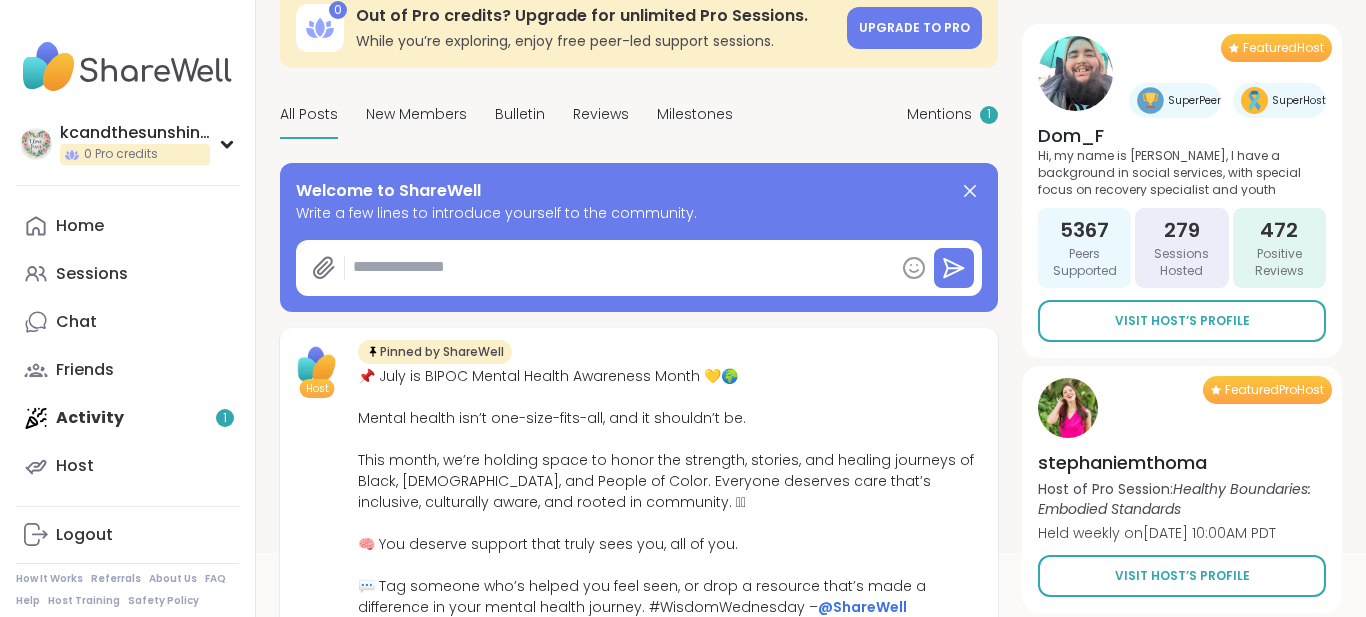 scroll, scrollTop: 0, scrollLeft: 0, axis: both 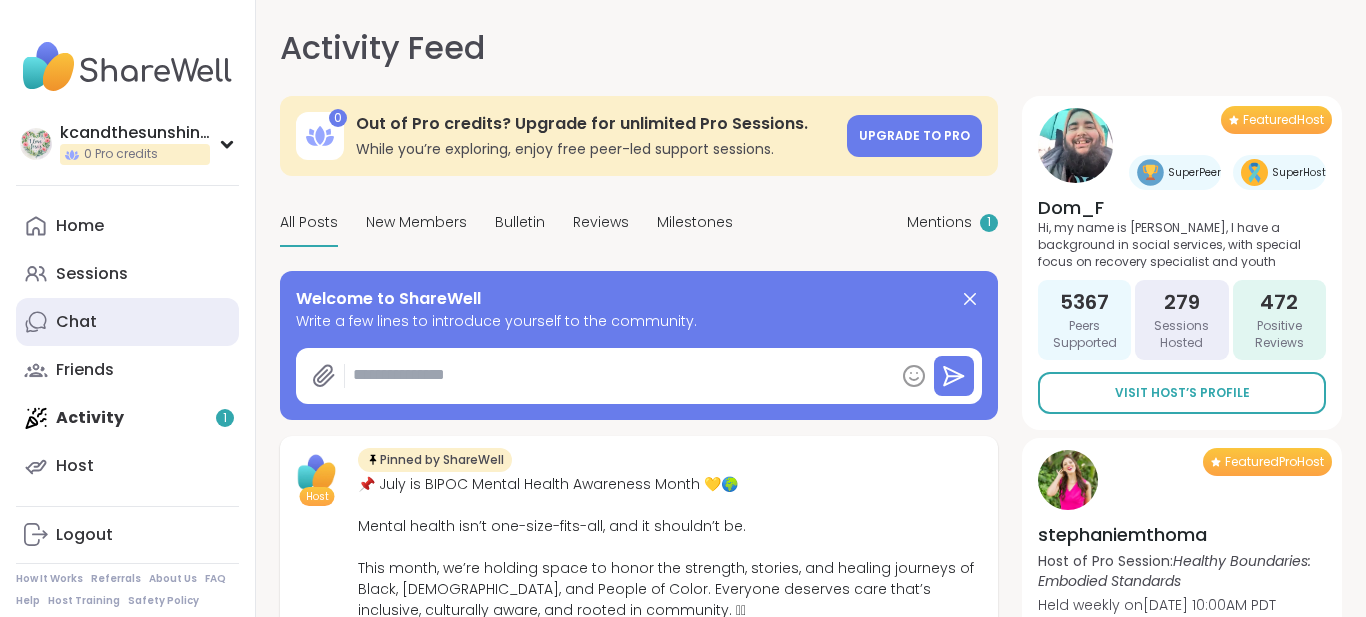 click on "Chat" at bounding box center [127, 322] 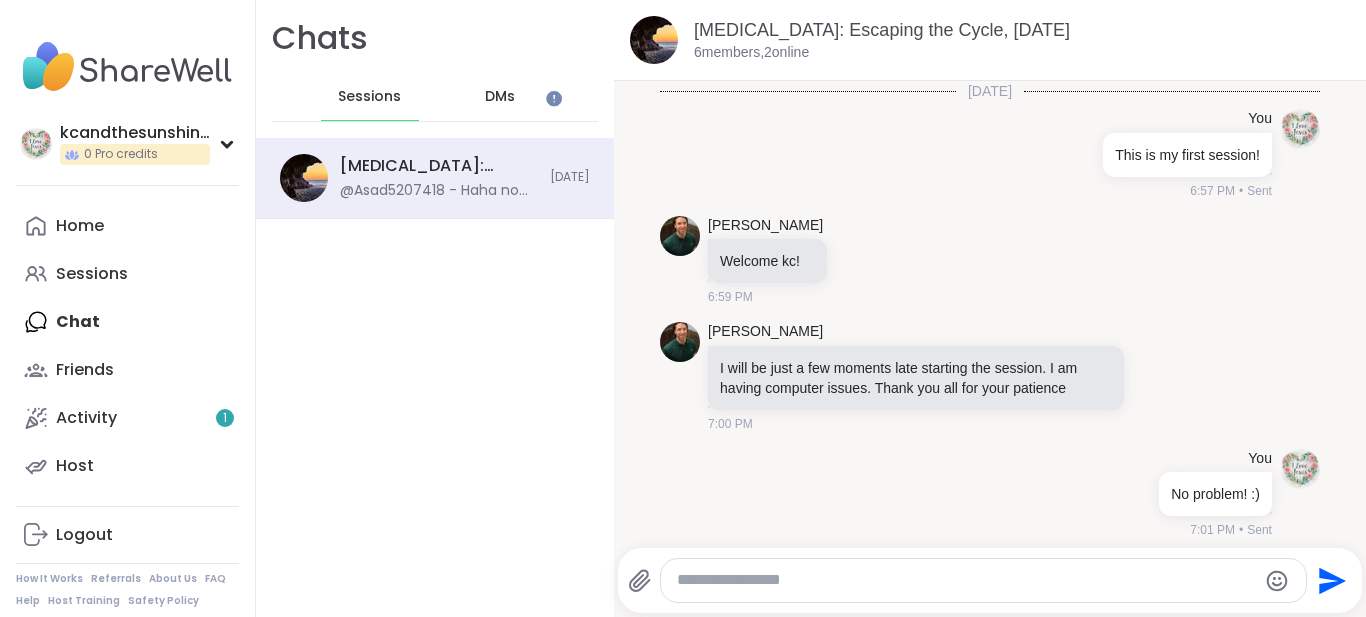 scroll, scrollTop: 0, scrollLeft: 0, axis: both 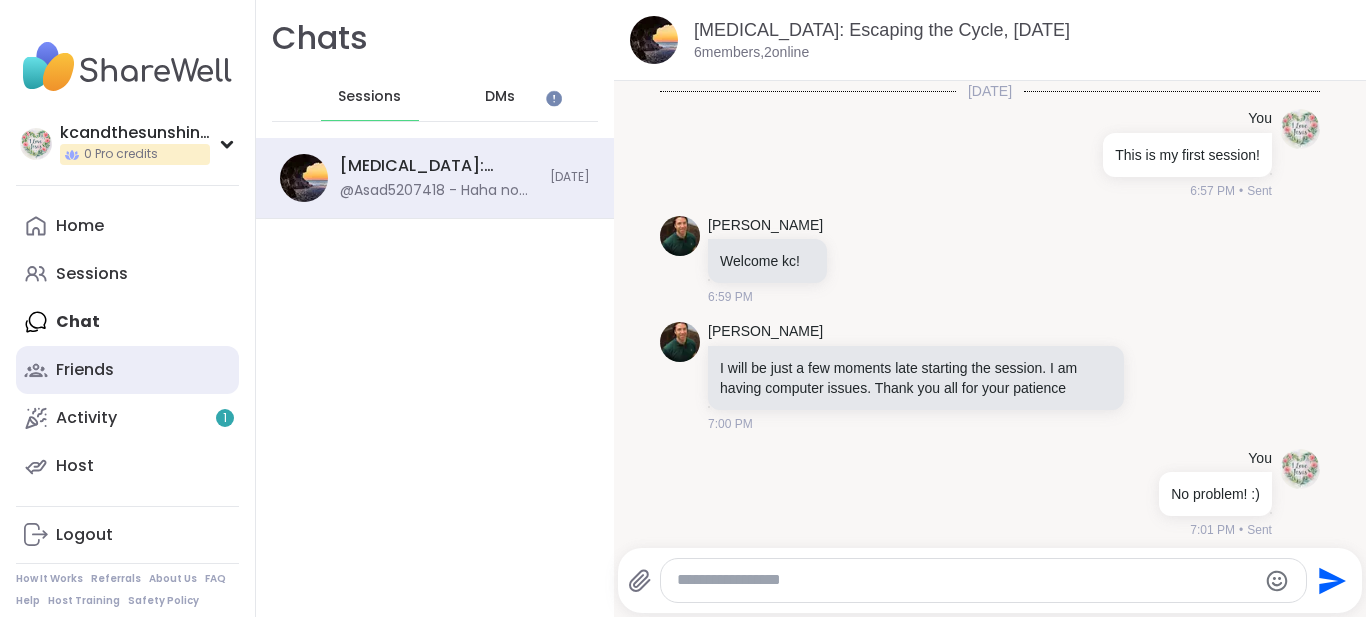 click on "Friends" at bounding box center [85, 370] 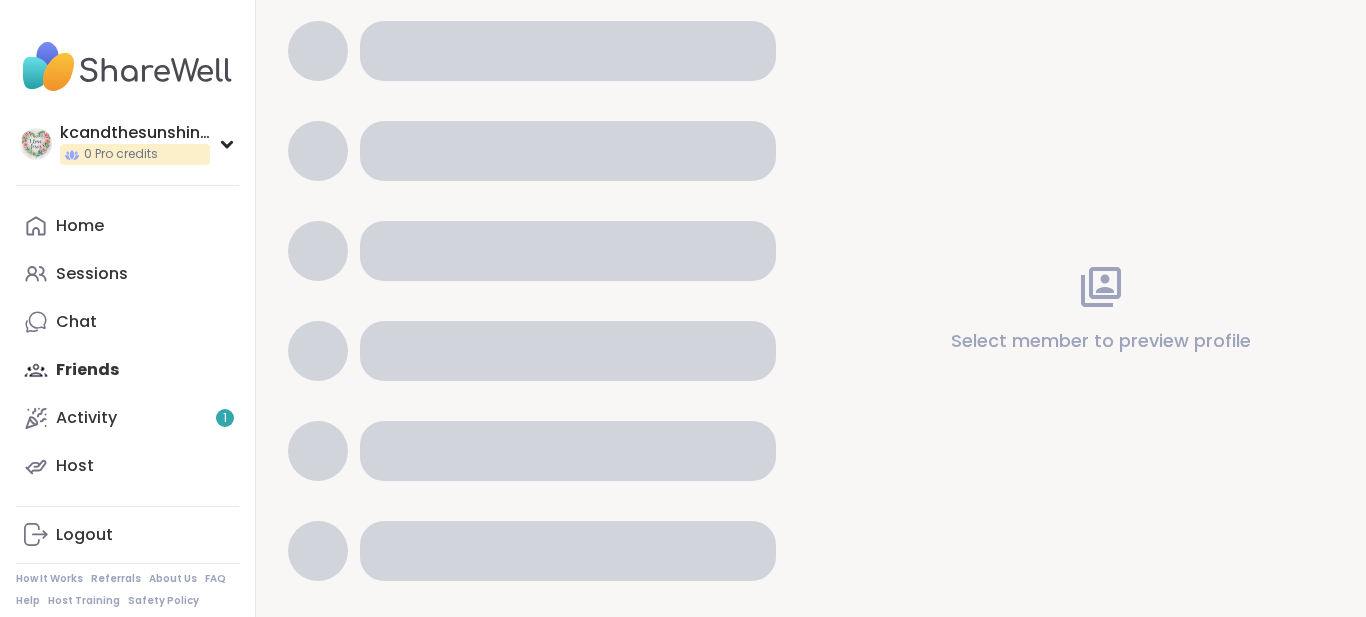 scroll, scrollTop: 0, scrollLeft: 0, axis: both 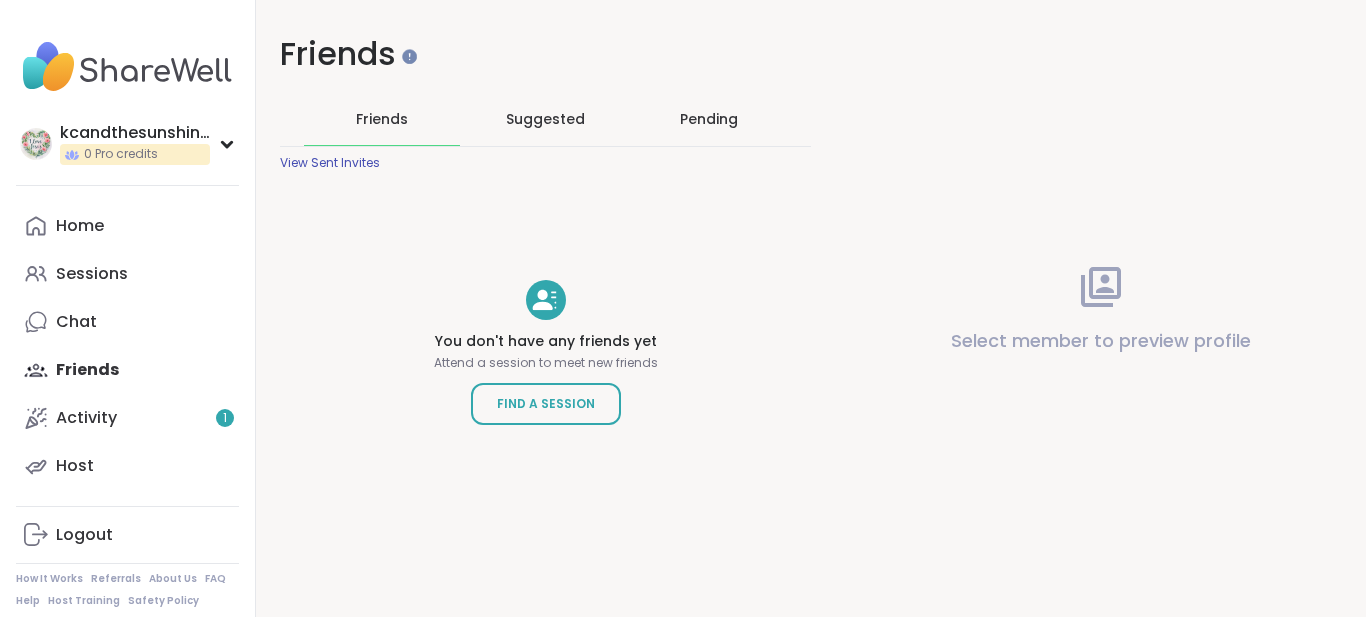 click on "Suggested" at bounding box center [545, 119] 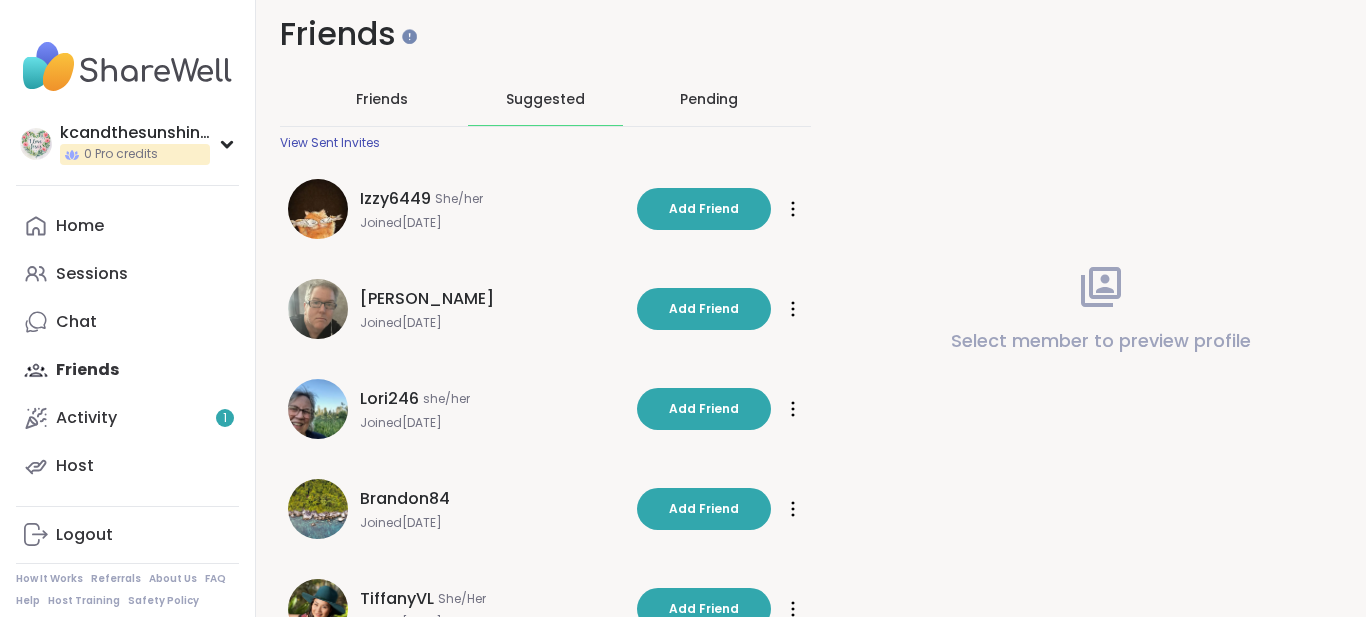 scroll, scrollTop: 0, scrollLeft: 0, axis: both 